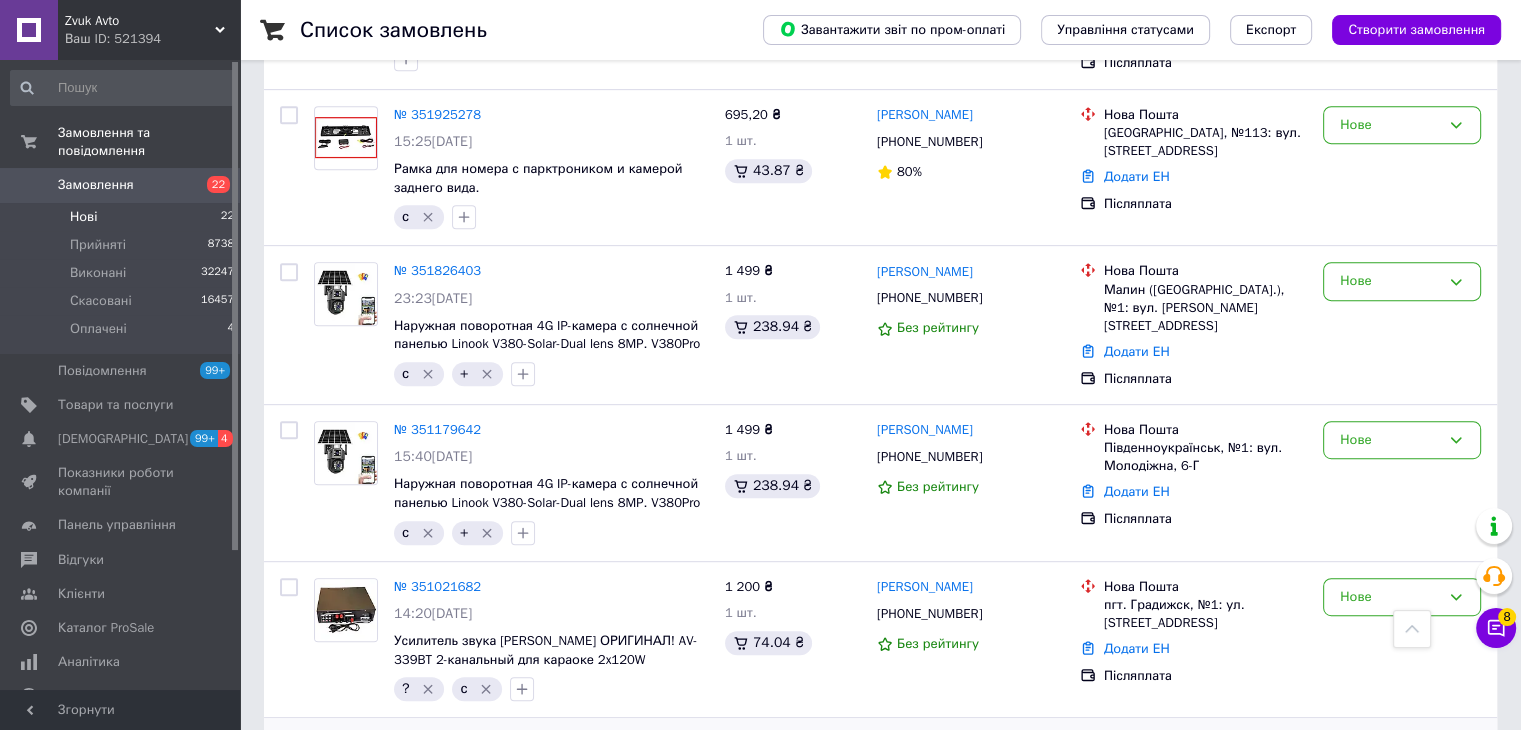 scroll, scrollTop: 900, scrollLeft: 0, axis: vertical 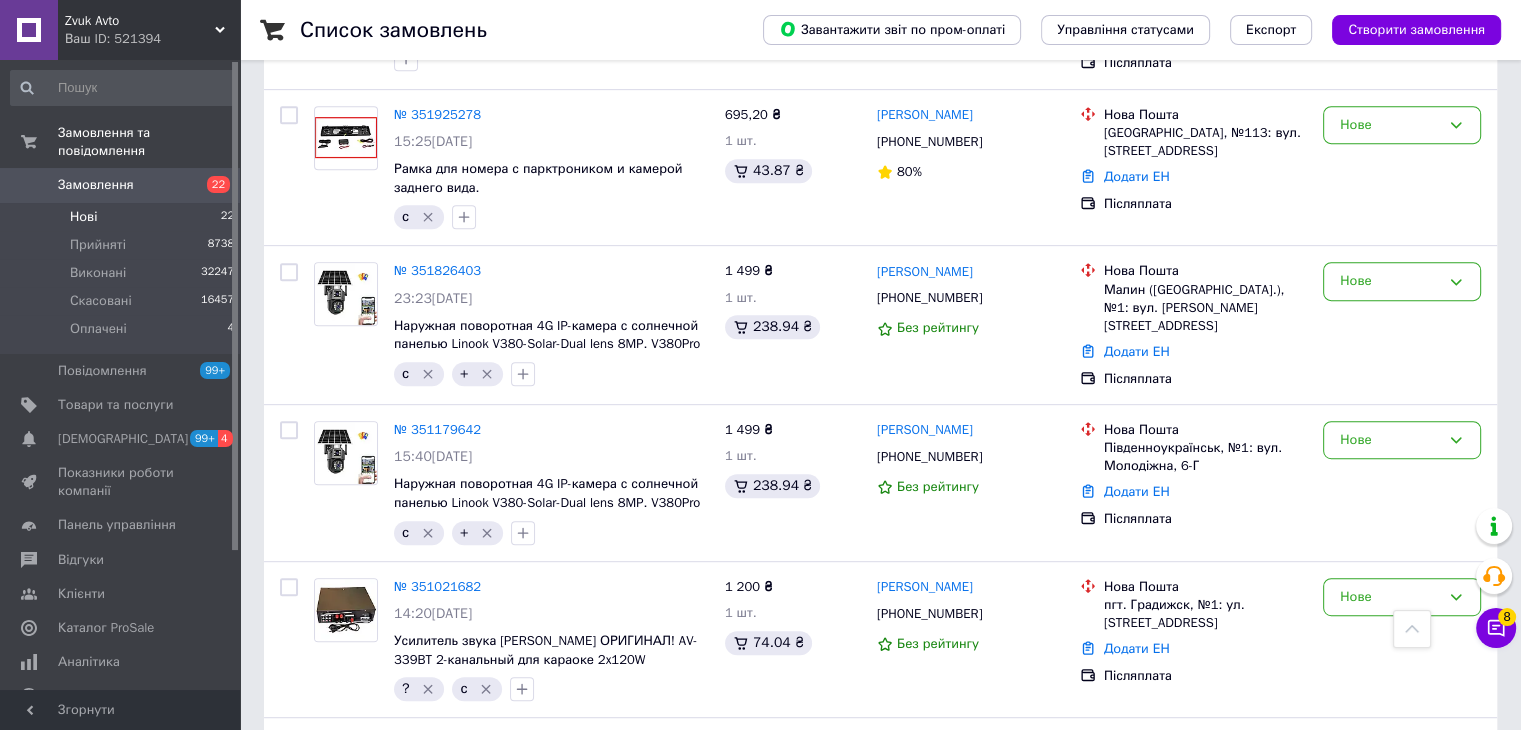 click on "Нові 22" at bounding box center (123, 217) 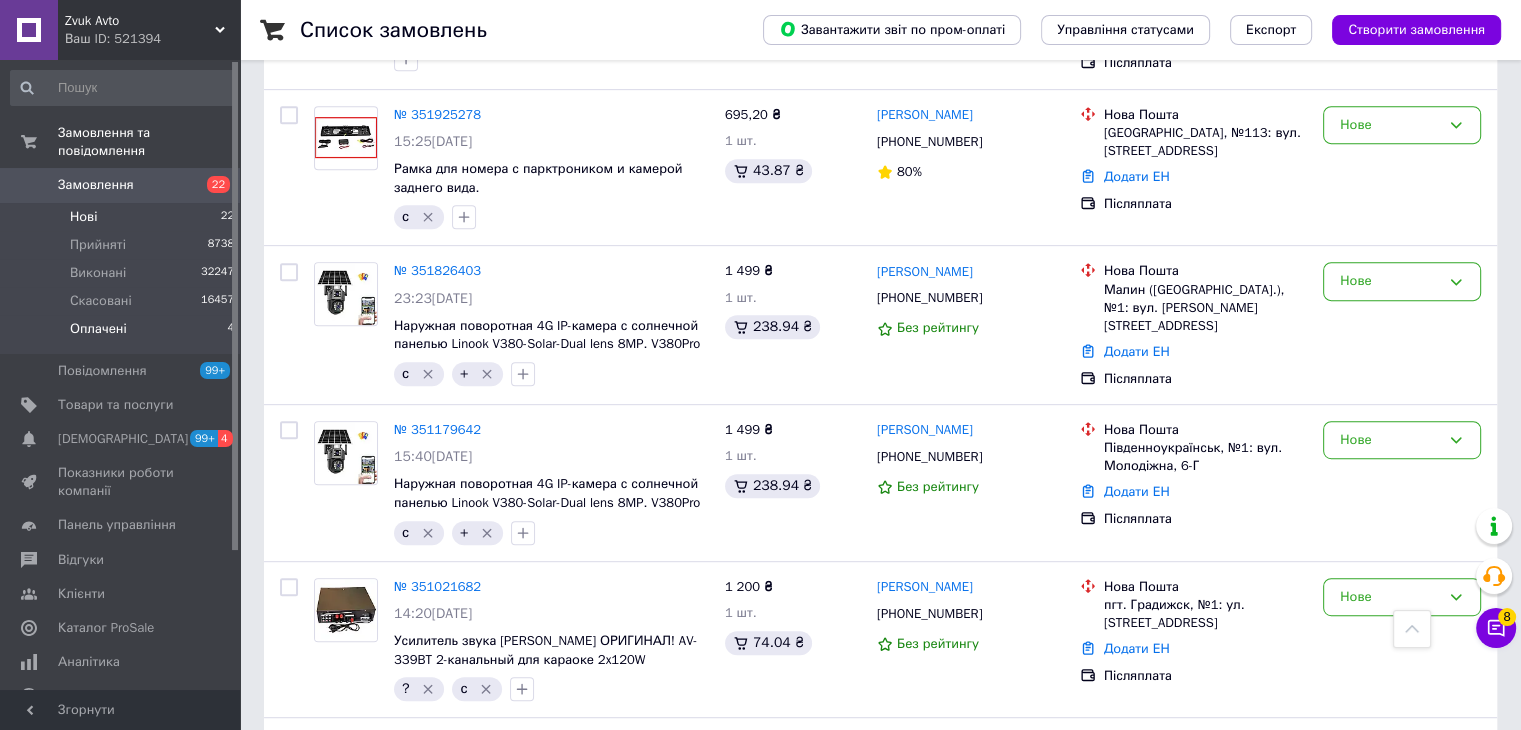 click on "Оплачені 4" at bounding box center [123, 334] 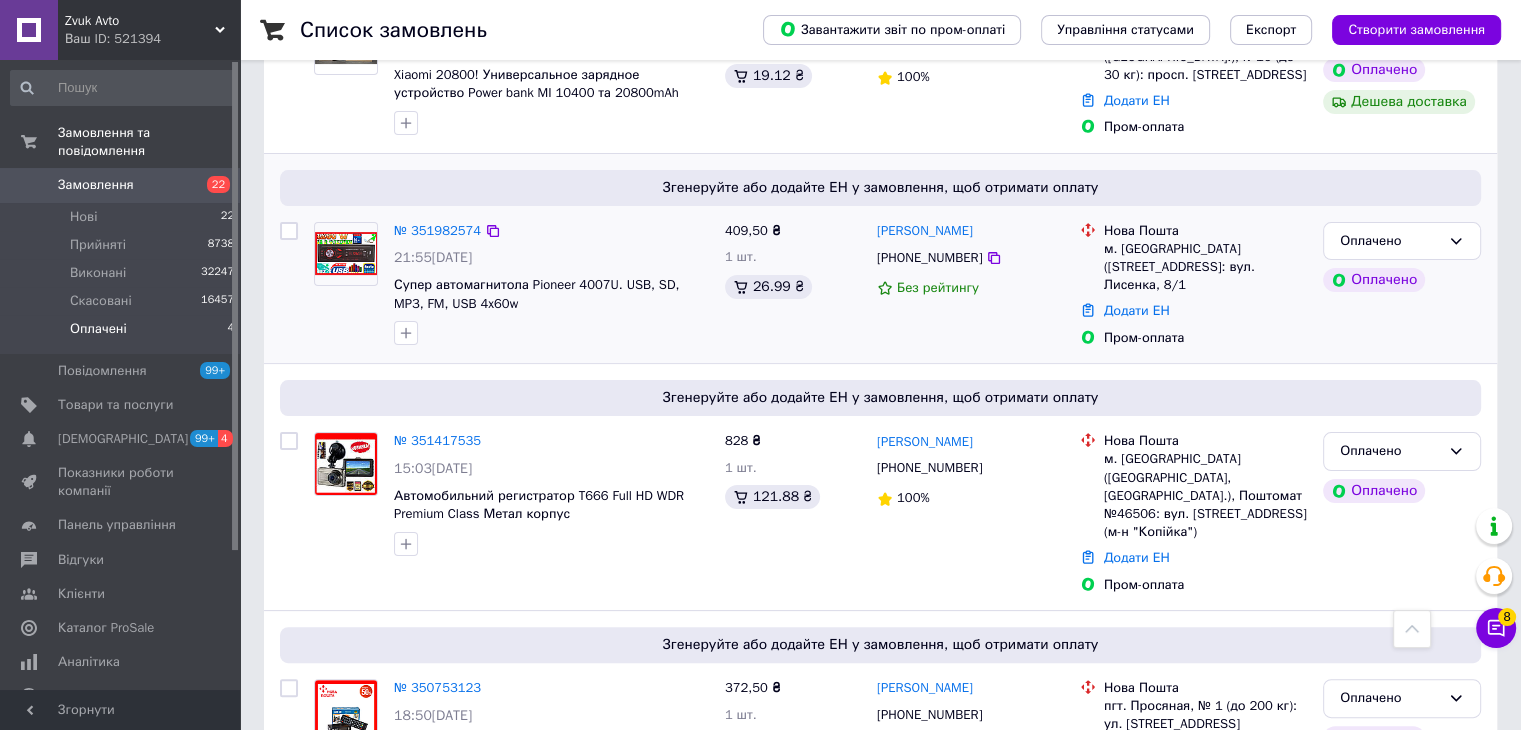 scroll, scrollTop: 235, scrollLeft: 0, axis: vertical 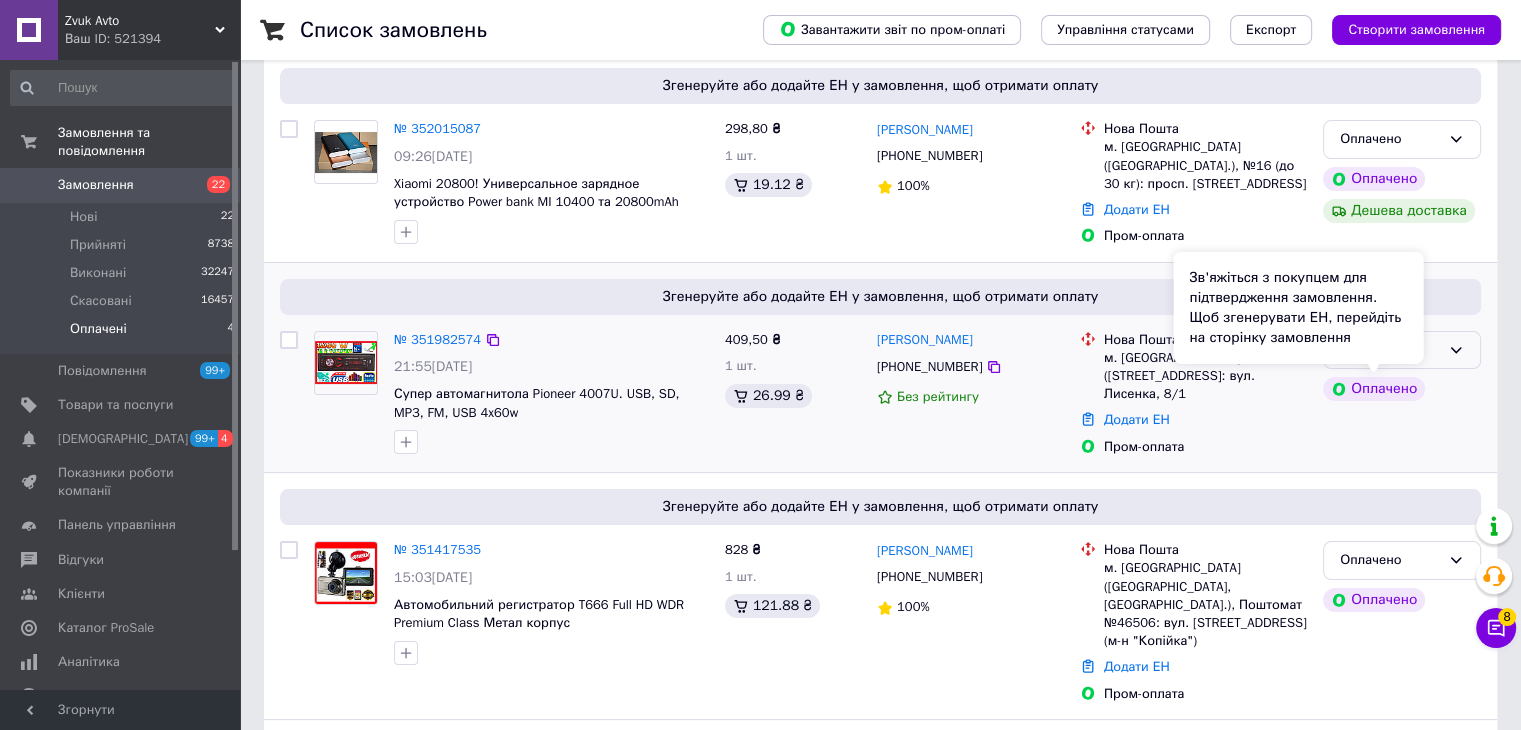 click on "Оплачено" at bounding box center [1390, 350] 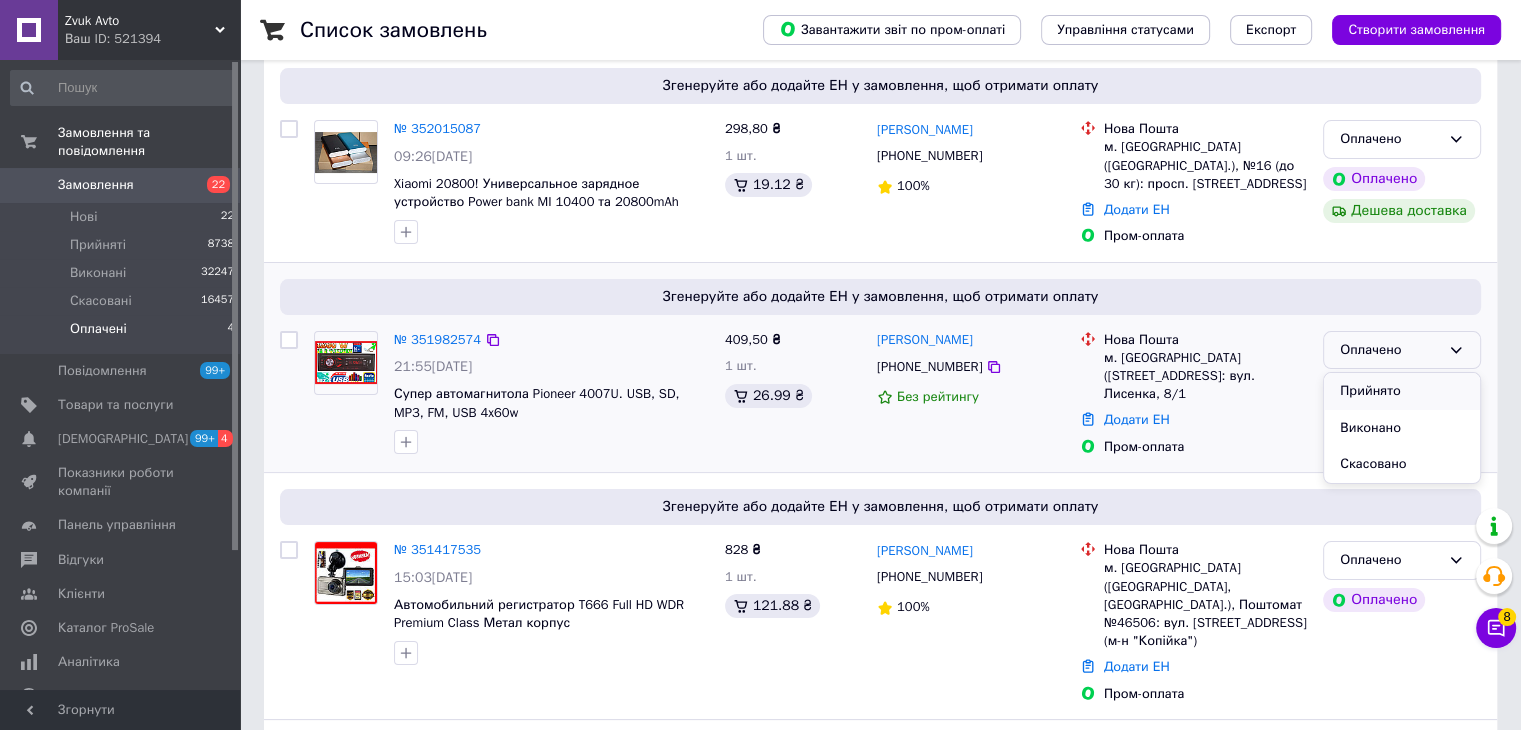 click on "Прийнято" at bounding box center (1402, 391) 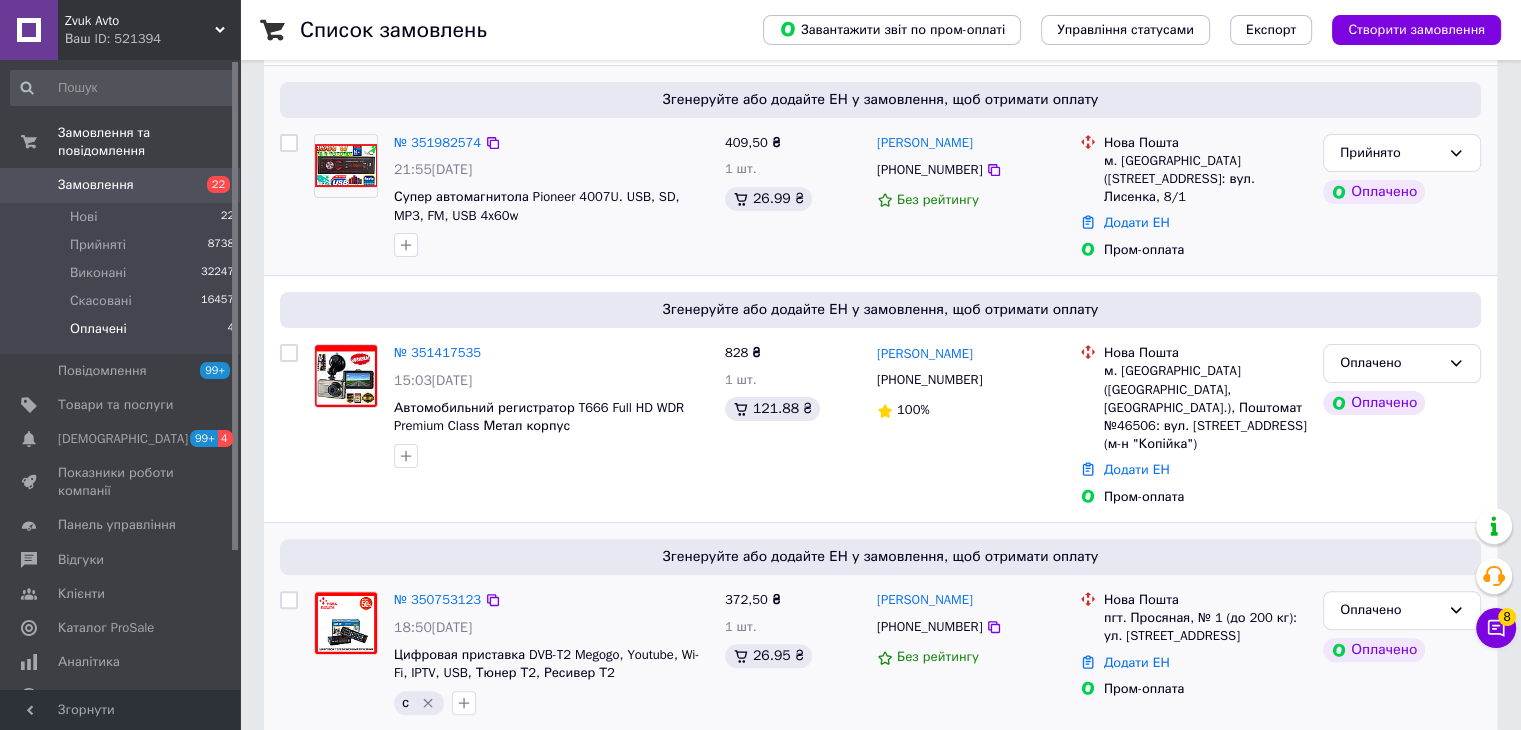scroll, scrollTop: 435, scrollLeft: 0, axis: vertical 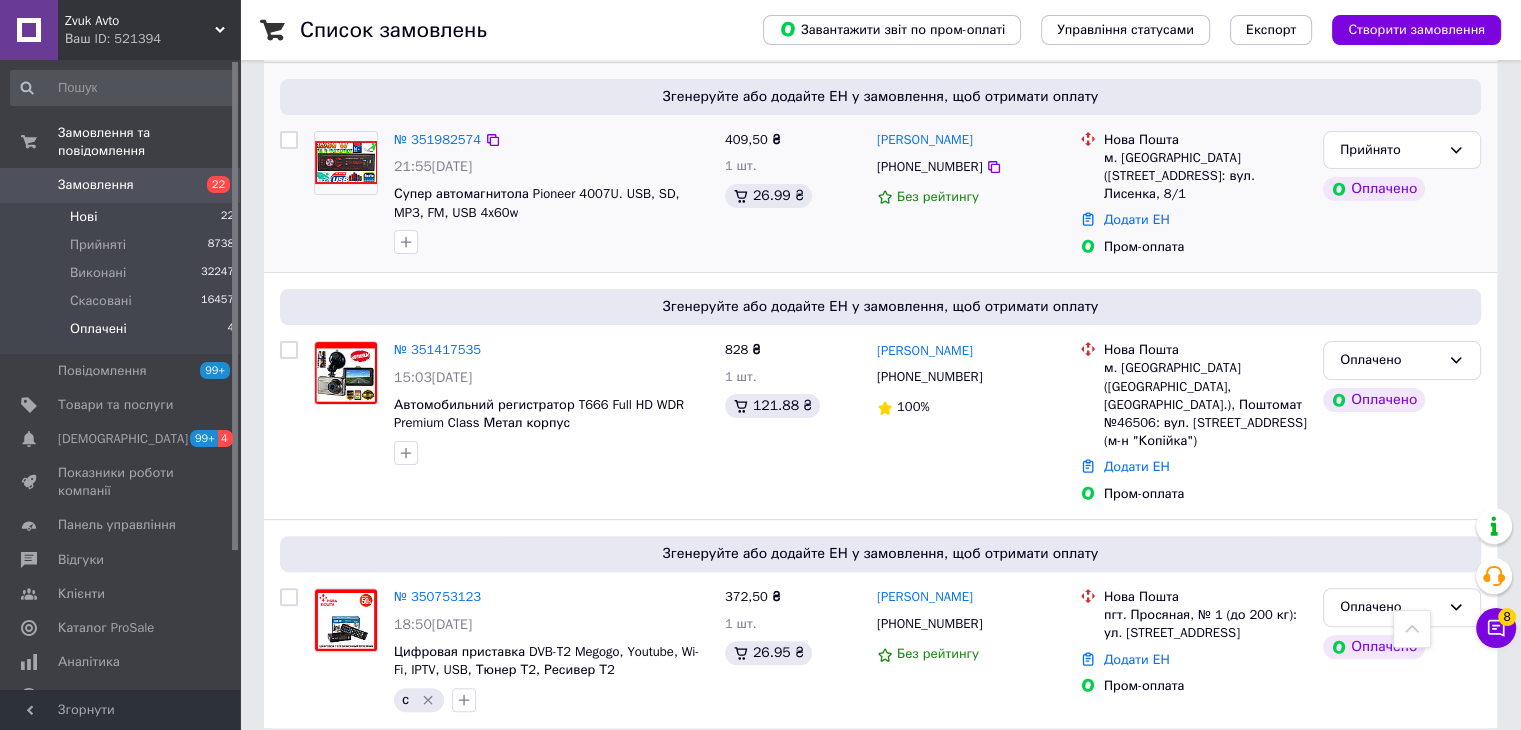click on "Нові 22" at bounding box center (123, 217) 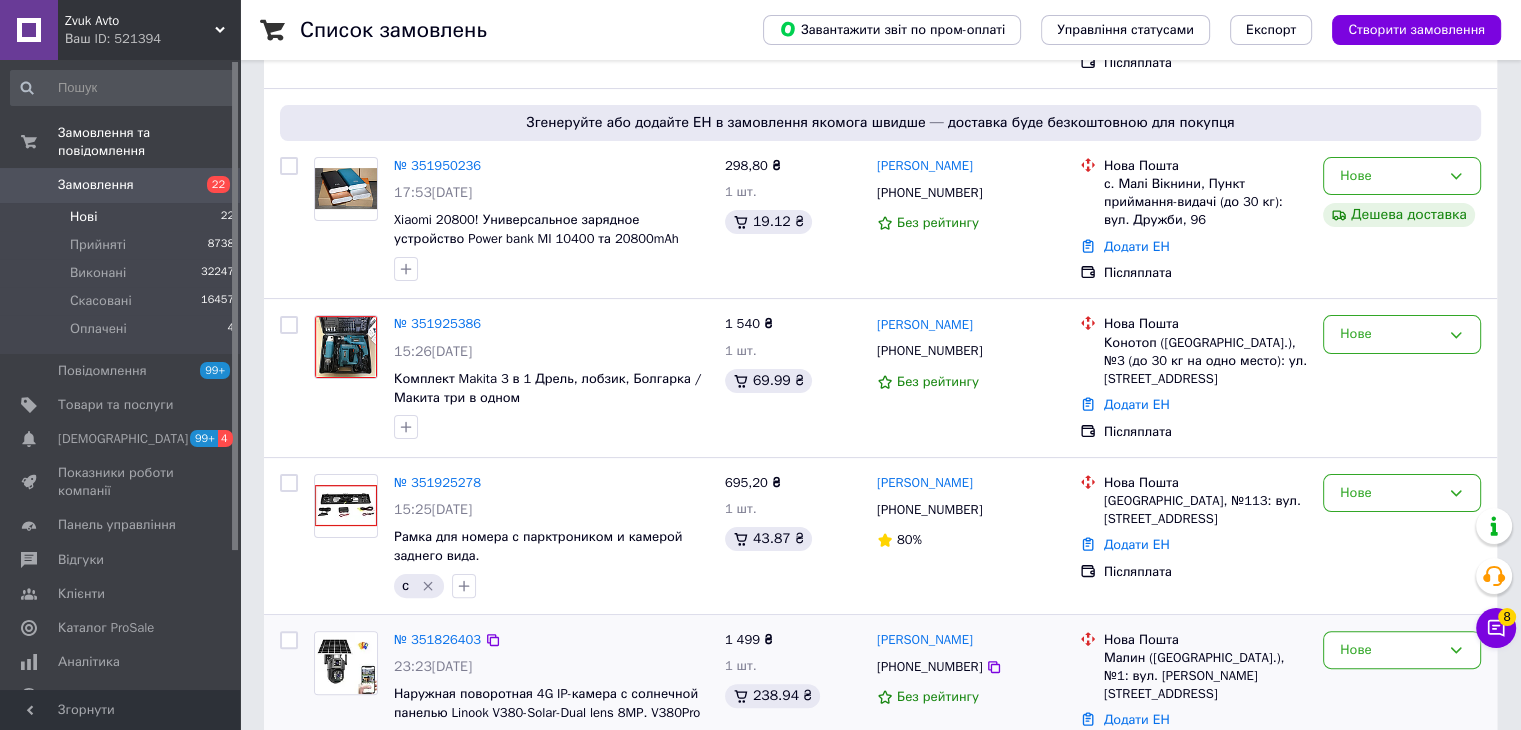 scroll, scrollTop: 500, scrollLeft: 0, axis: vertical 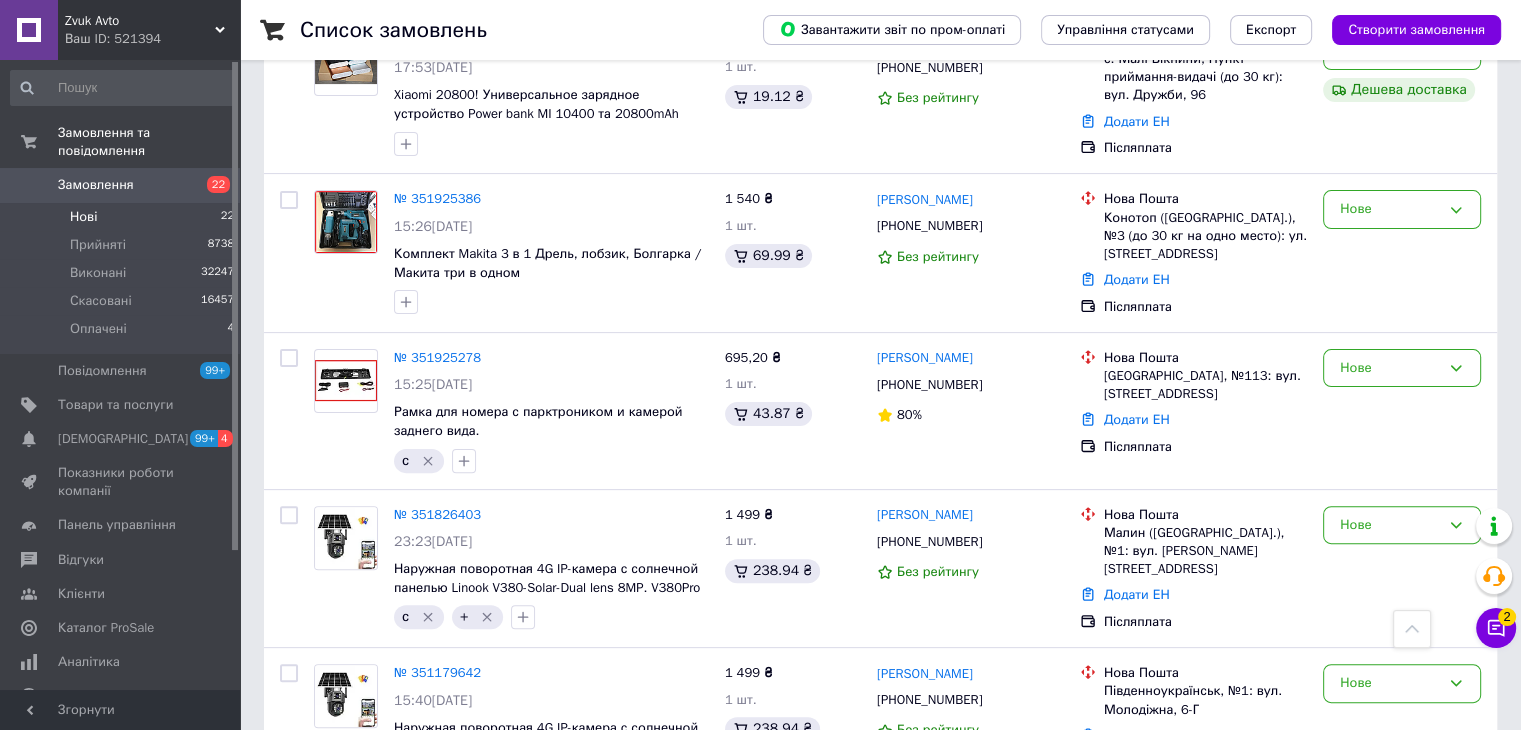 click on "22" at bounding box center [227, 217] 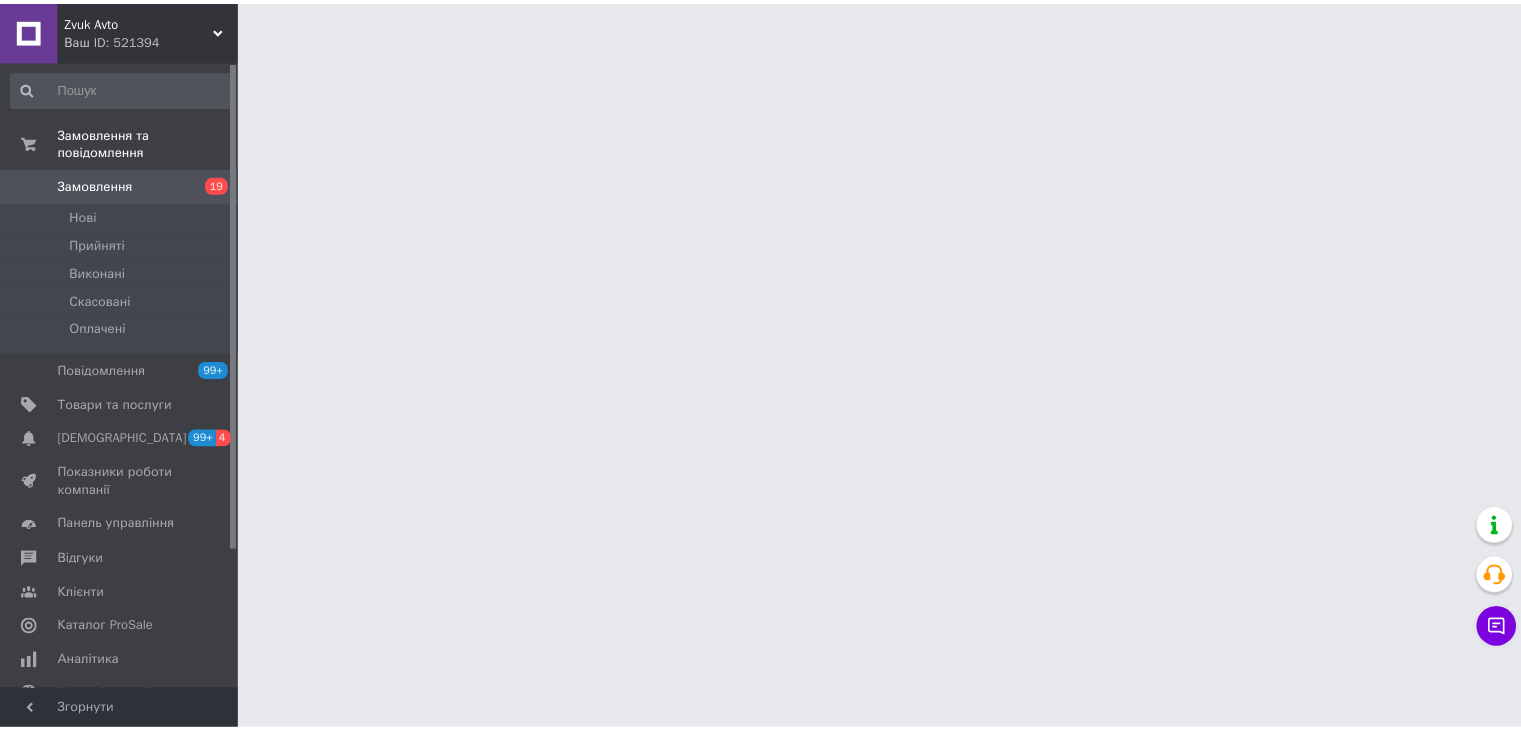 scroll, scrollTop: 0, scrollLeft: 0, axis: both 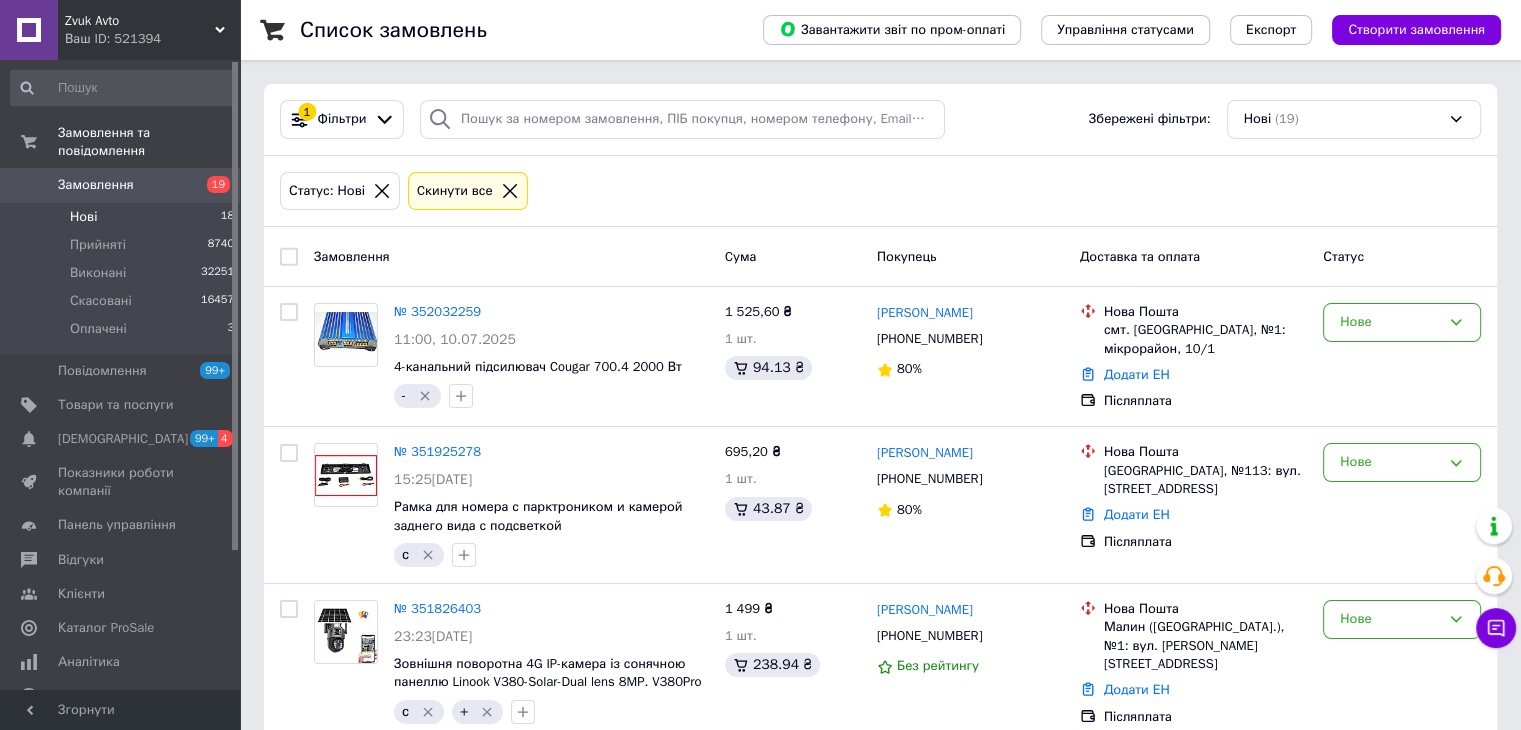 click on "18" at bounding box center (227, 217) 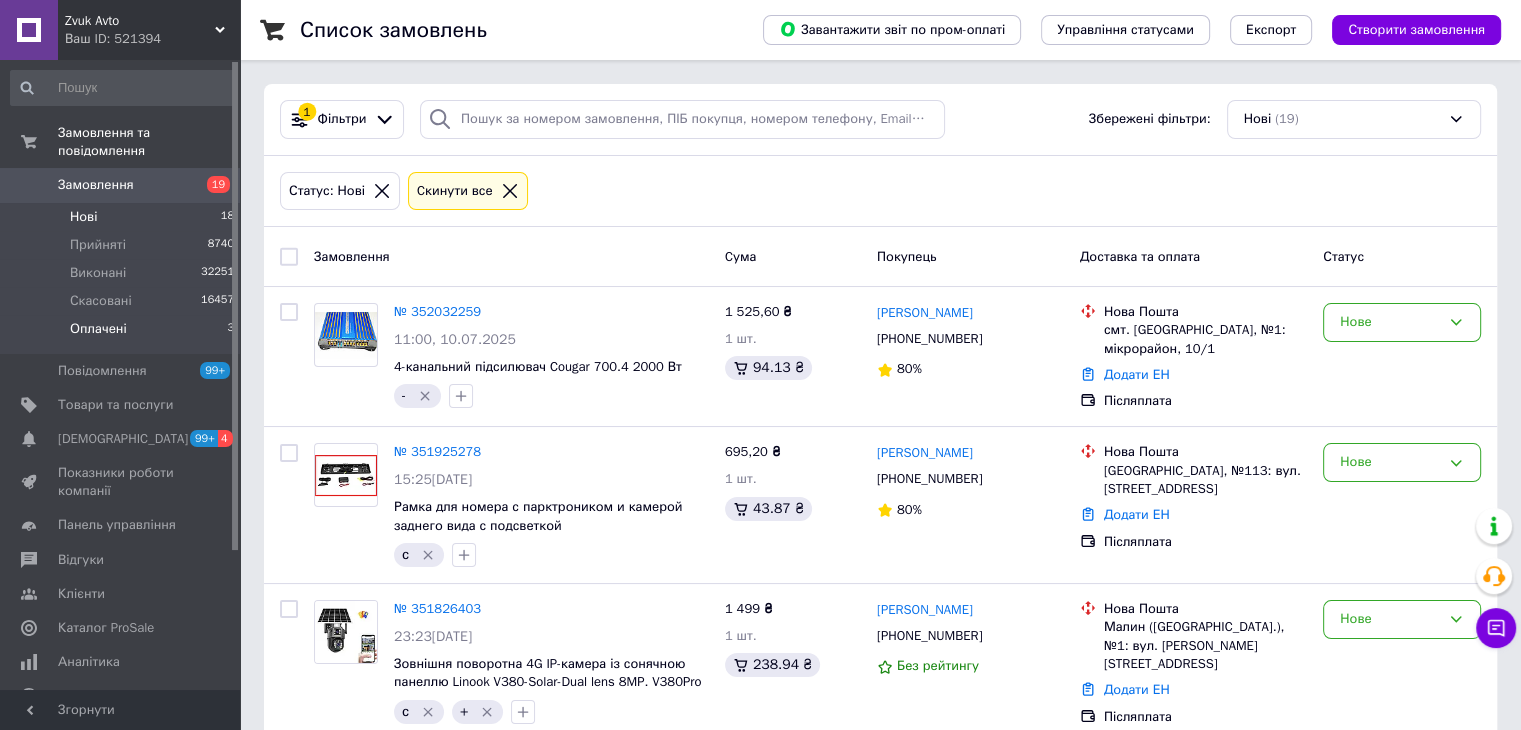 click on "Оплачені 3" at bounding box center (123, 334) 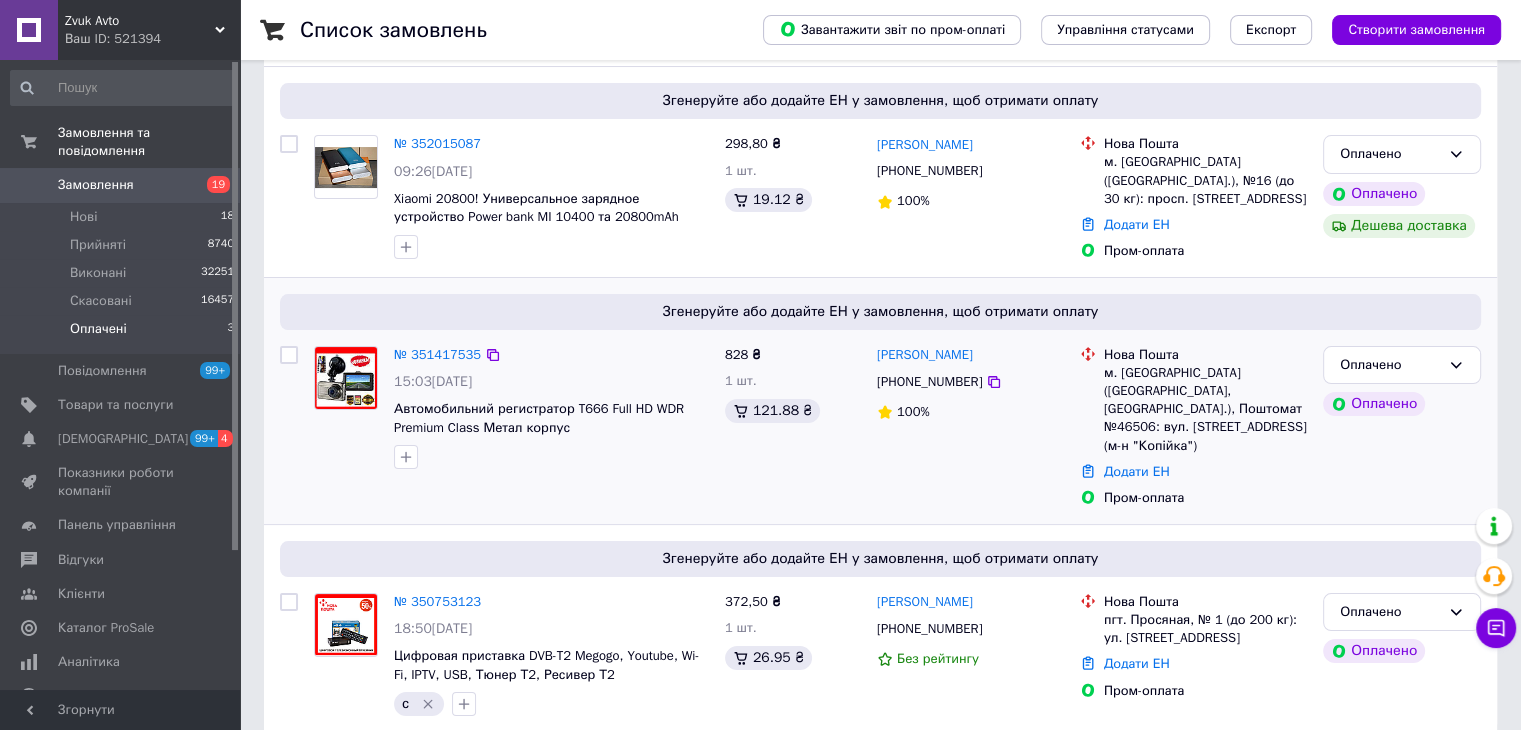 scroll, scrollTop: 227, scrollLeft: 0, axis: vertical 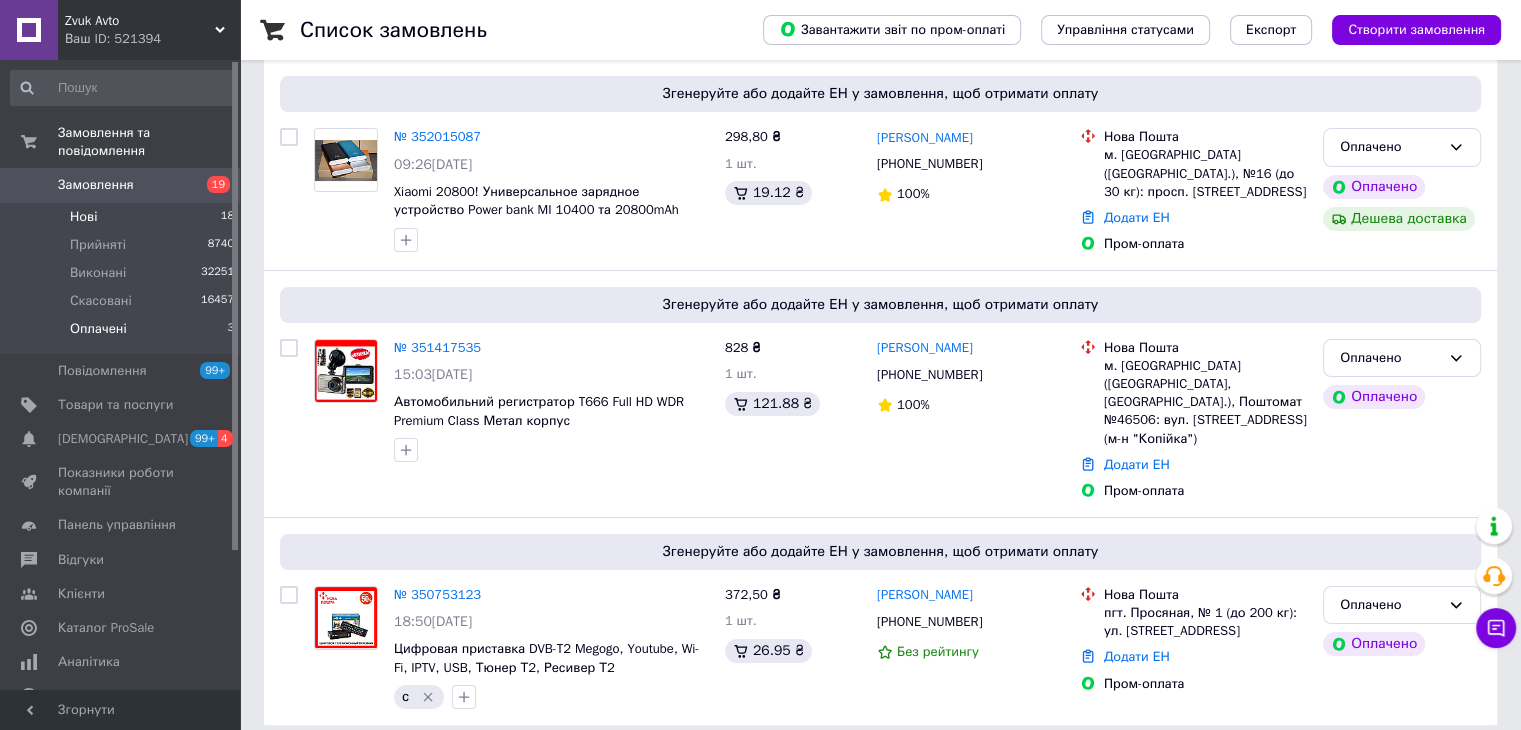 click on "Нові 18" at bounding box center [123, 217] 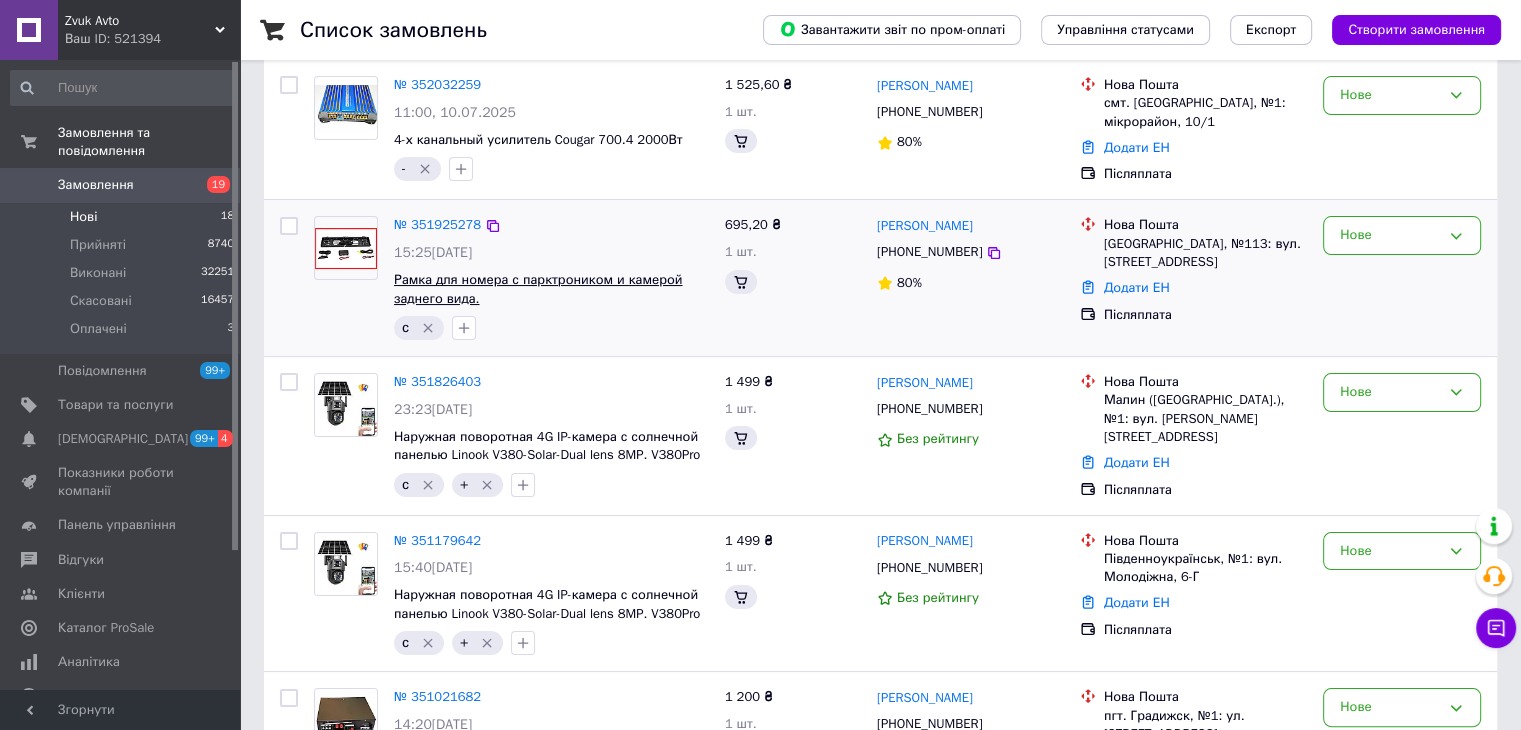 scroll, scrollTop: 0, scrollLeft: 0, axis: both 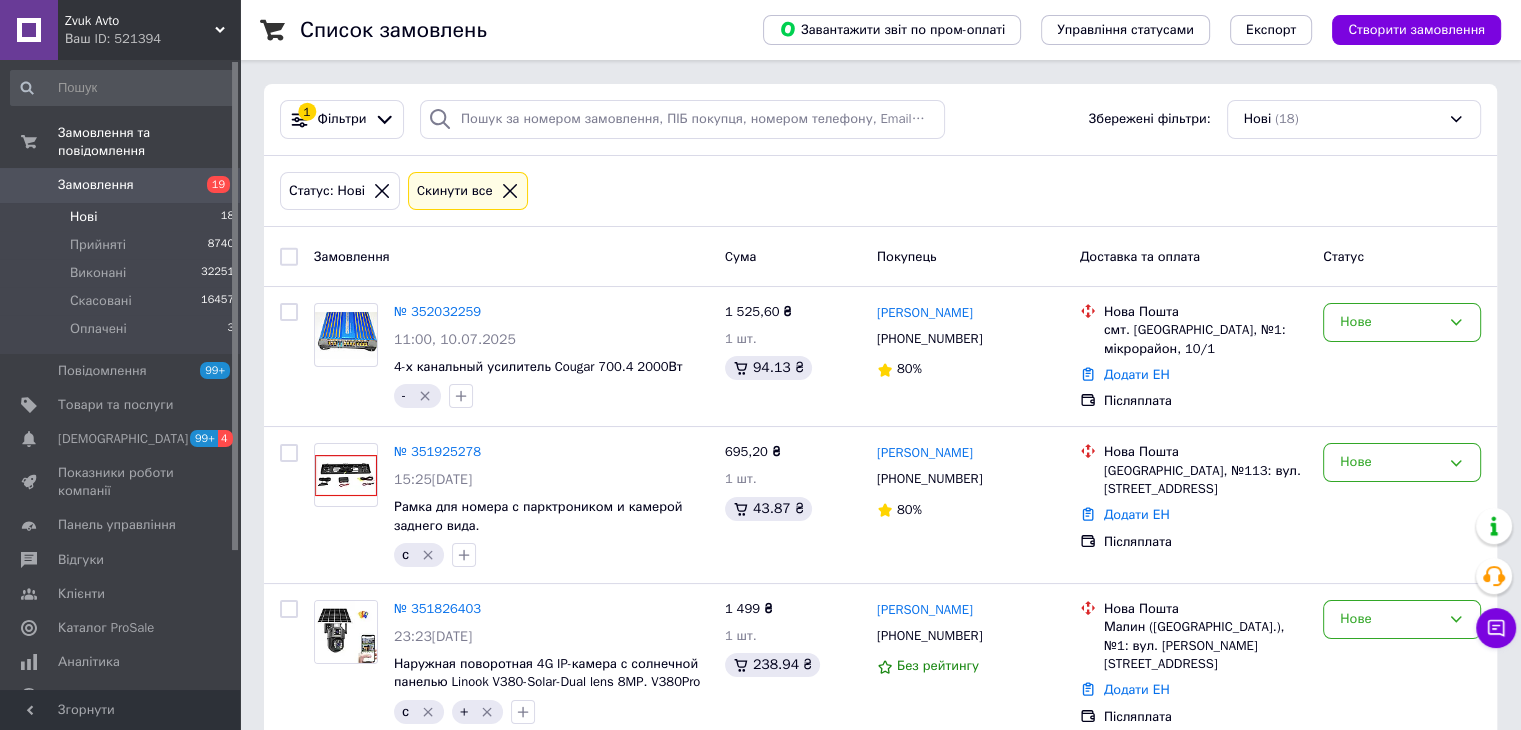 click on "Нові 18" at bounding box center [123, 217] 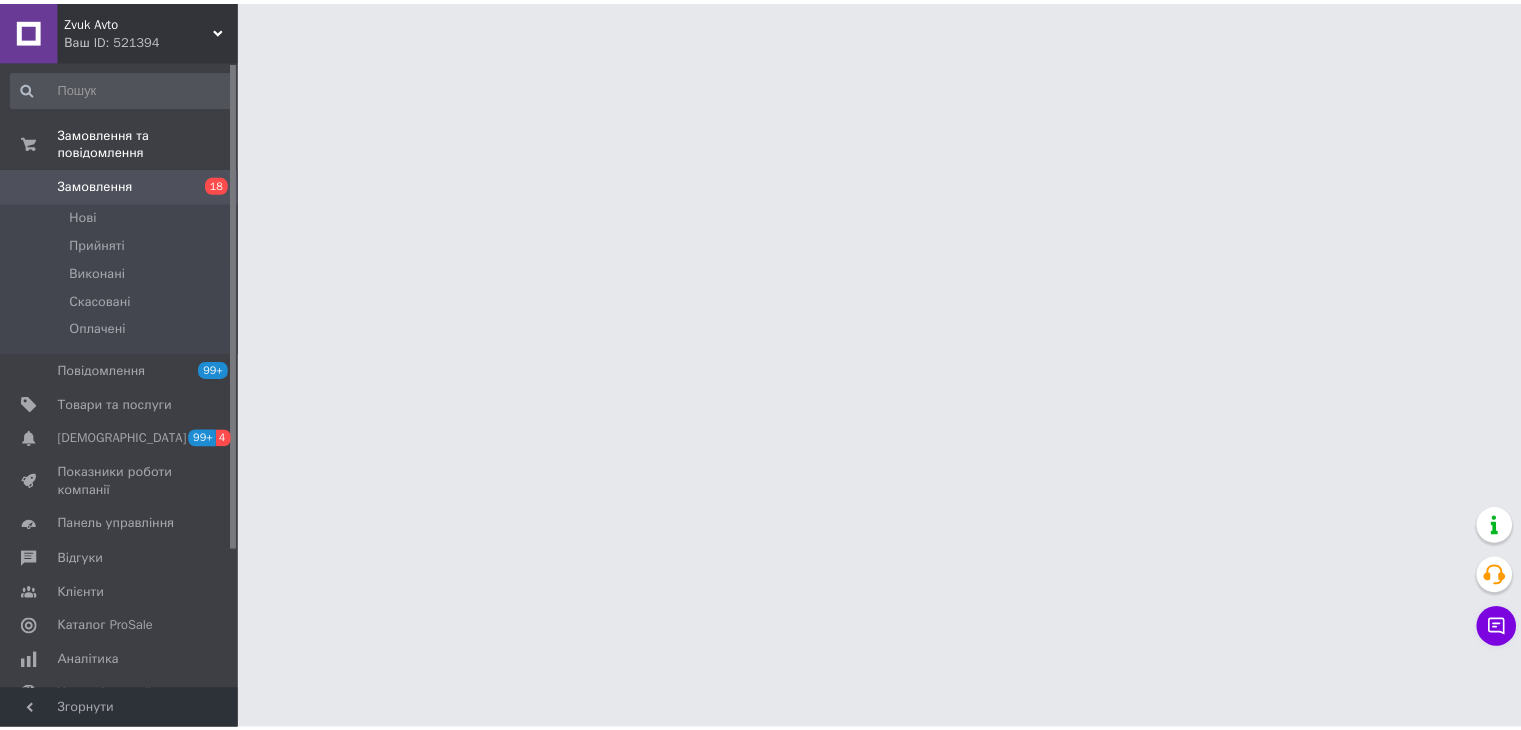 scroll, scrollTop: 0, scrollLeft: 0, axis: both 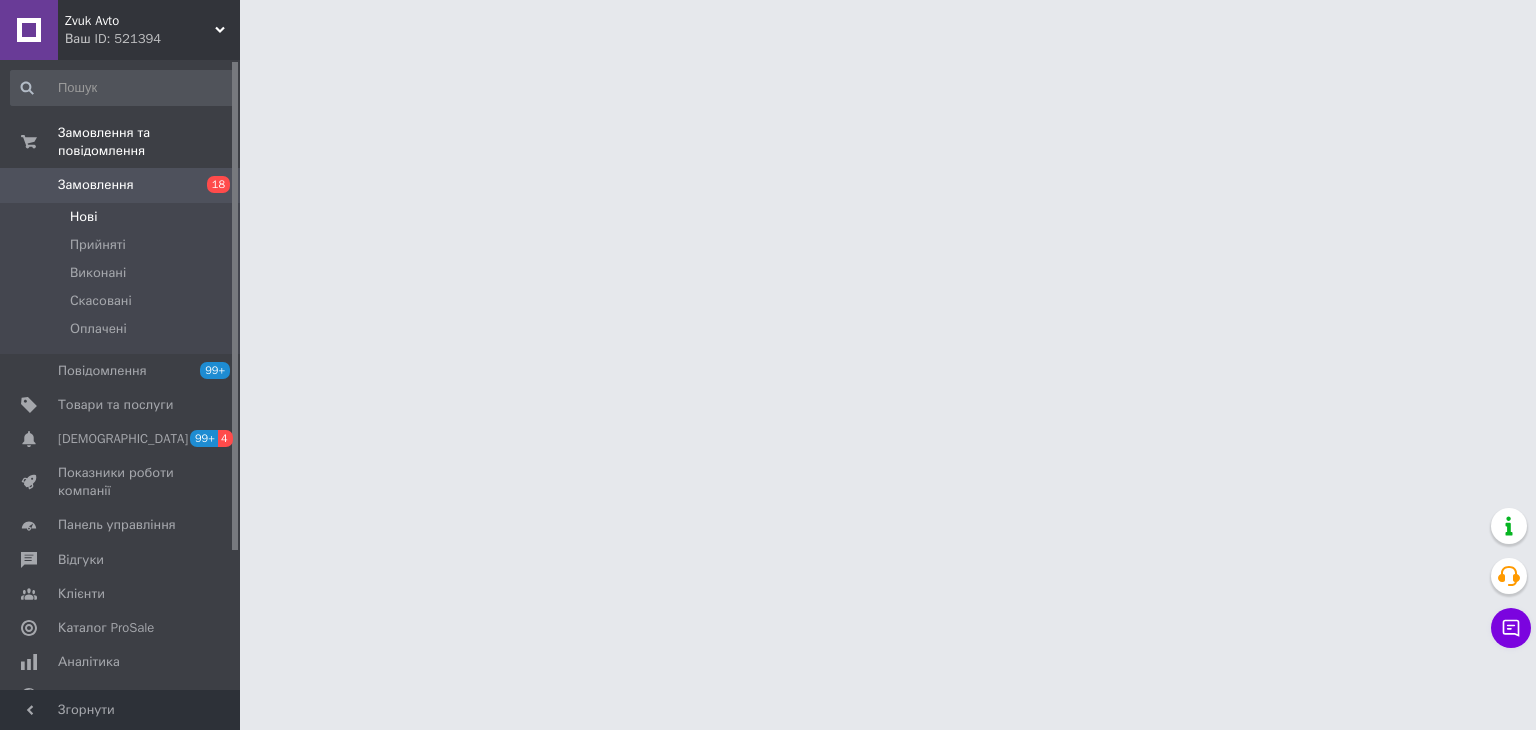 click on "Нові" at bounding box center [123, 217] 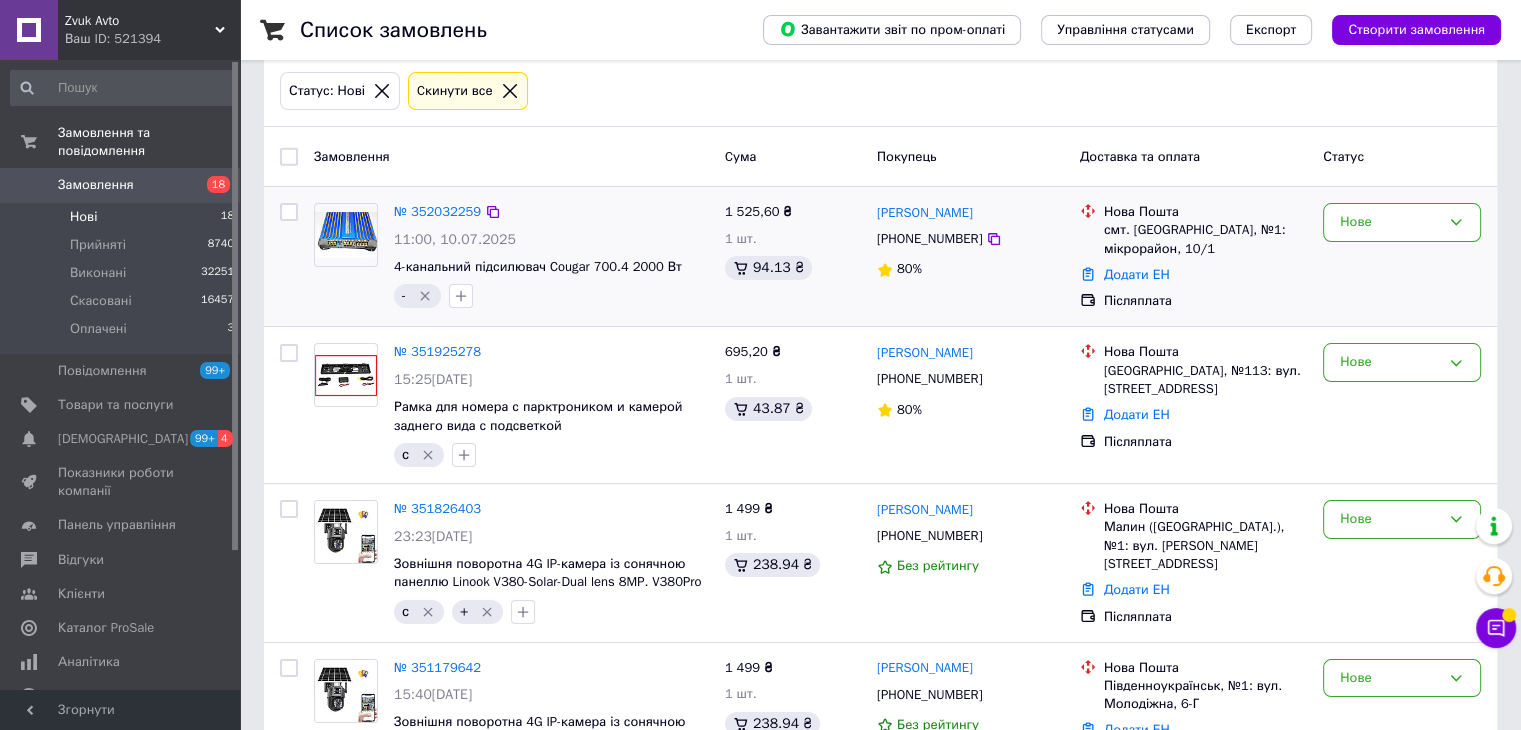 scroll, scrollTop: 200, scrollLeft: 0, axis: vertical 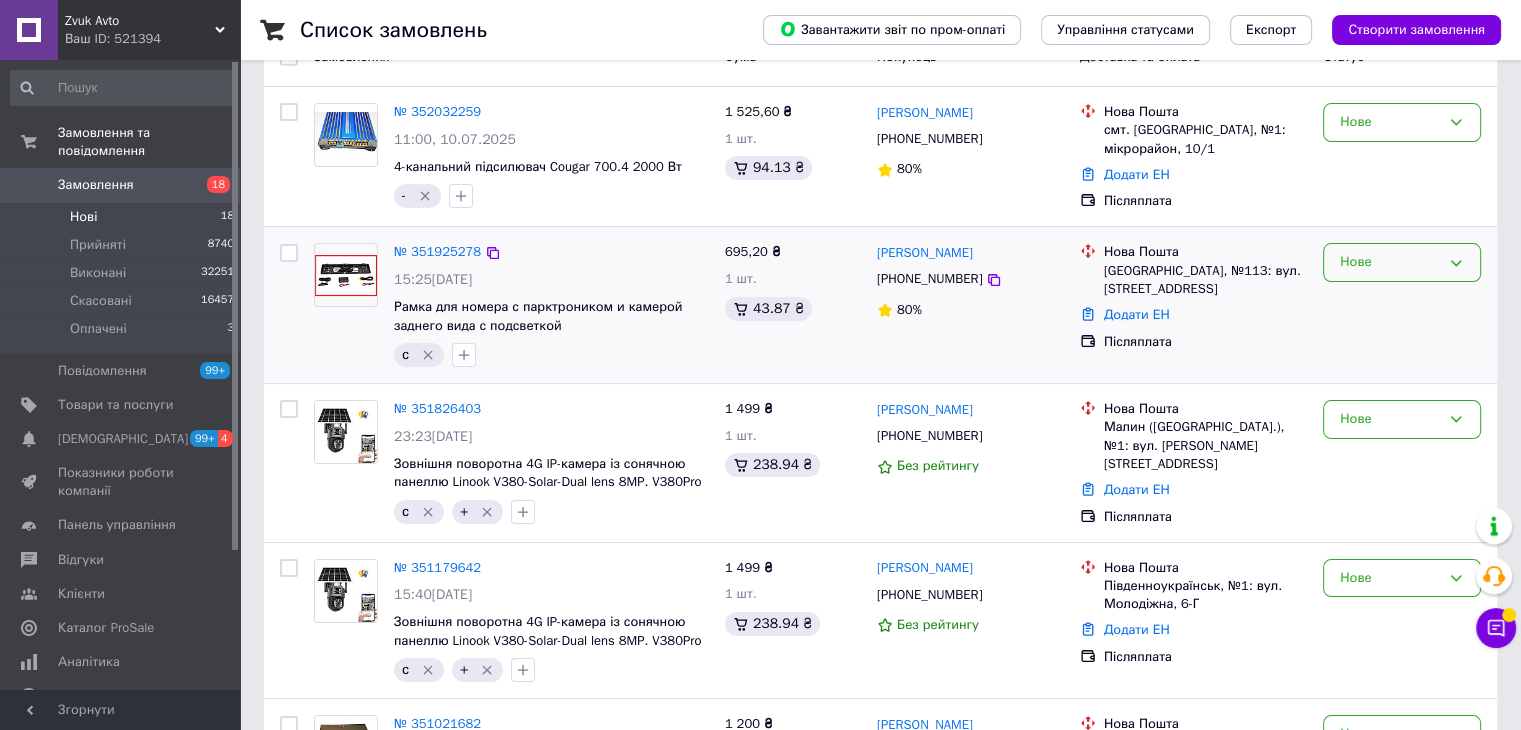 click on "Нове" at bounding box center (1390, 262) 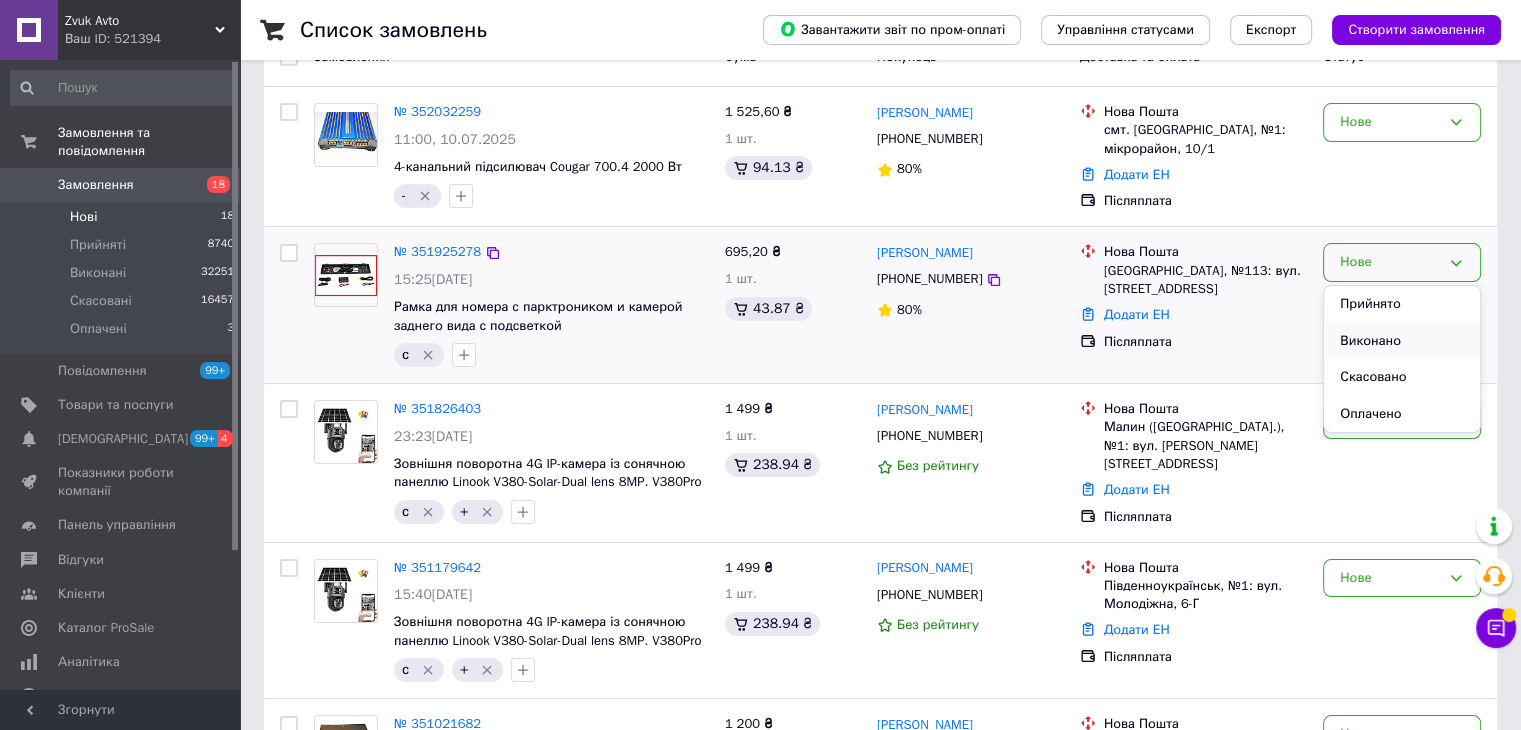 click on "Виконано" at bounding box center [1402, 341] 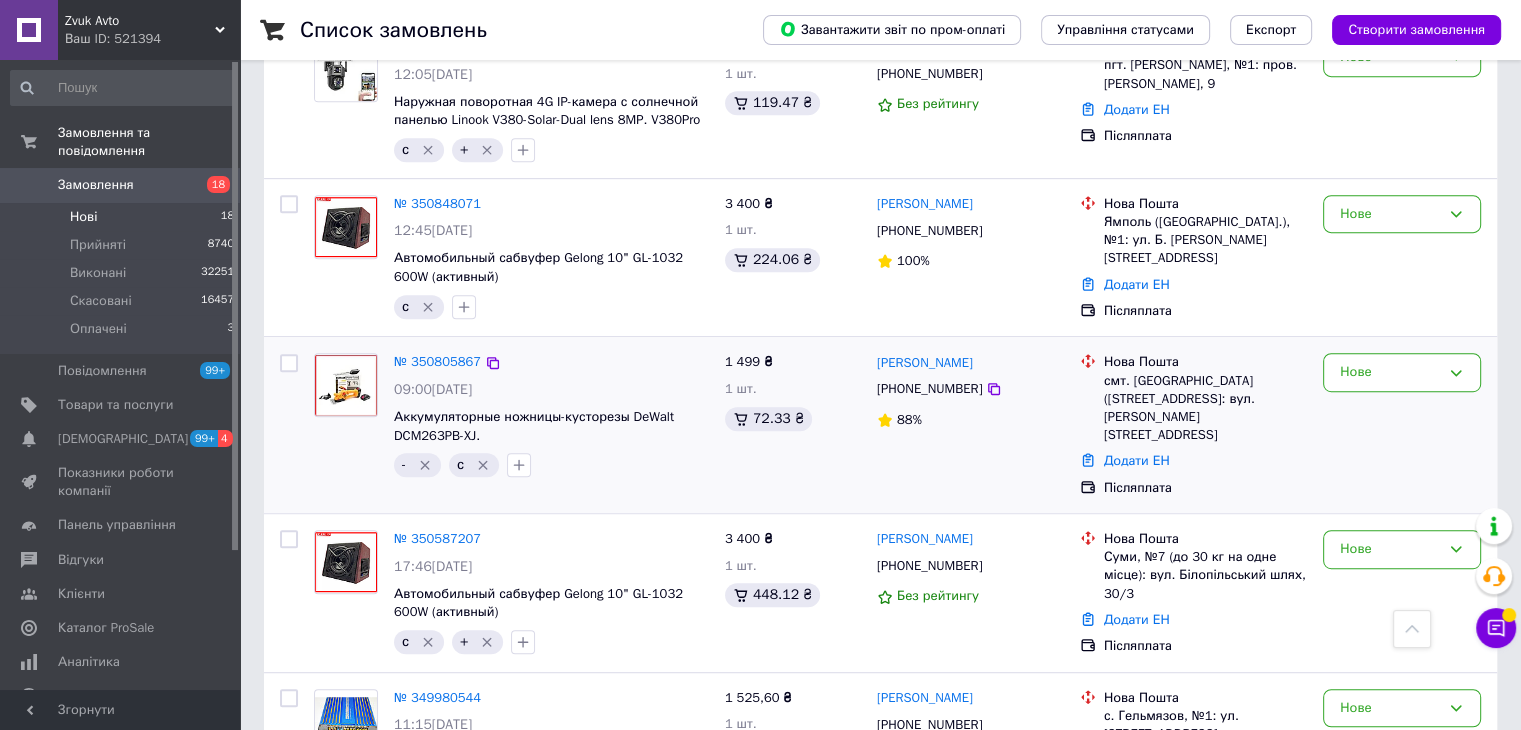 scroll, scrollTop: 1000, scrollLeft: 0, axis: vertical 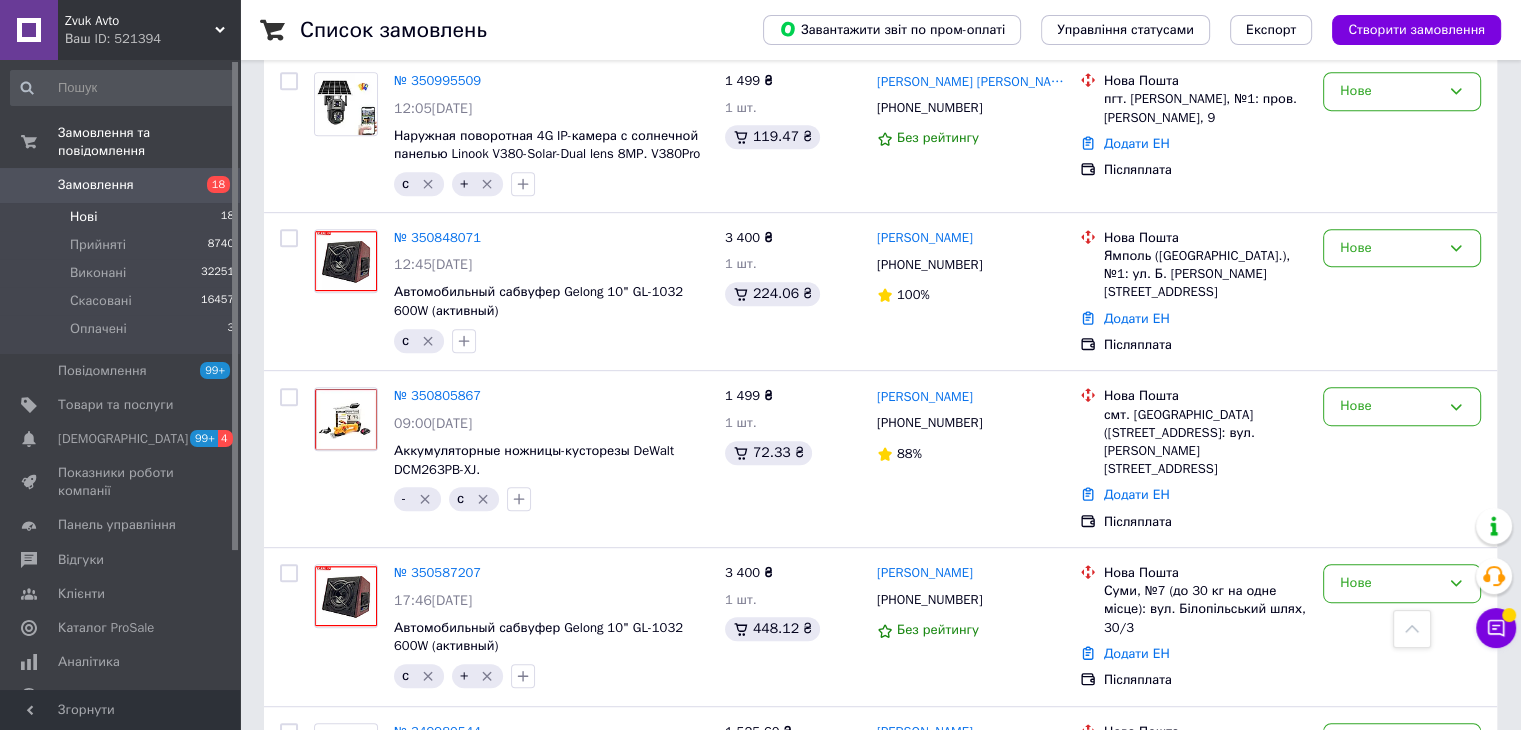 click on "Нові 18" at bounding box center (123, 217) 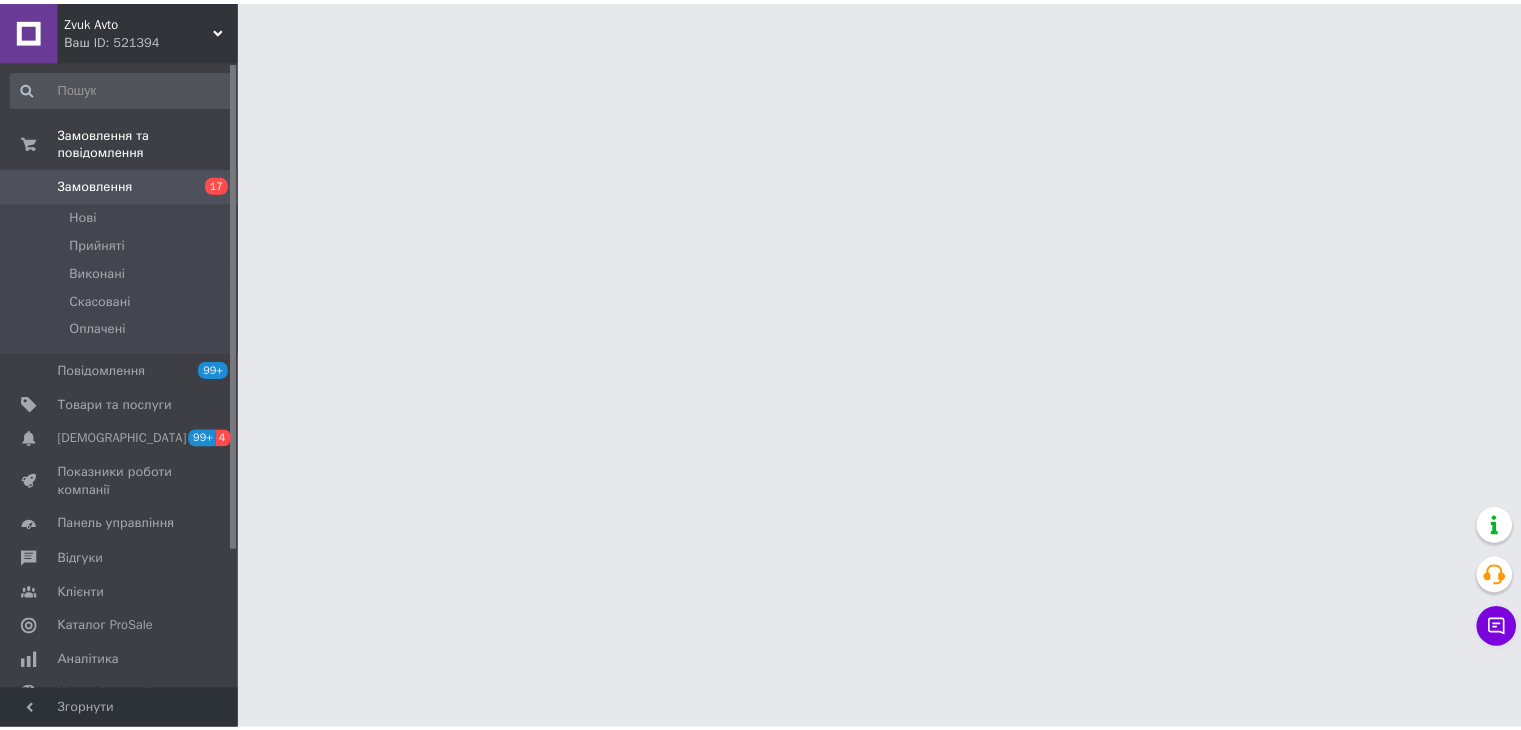 scroll, scrollTop: 0, scrollLeft: 0, axis: both 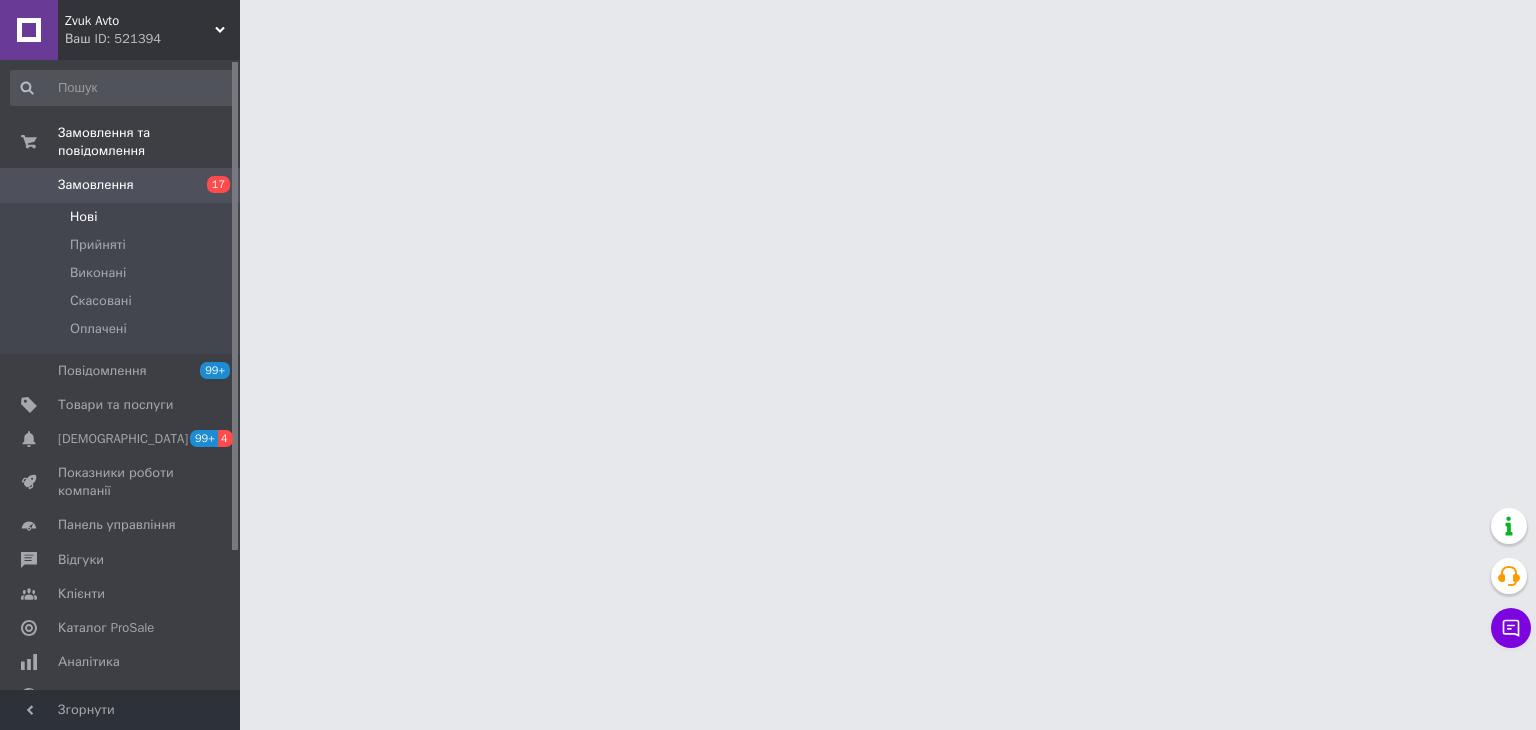 click on "Нові" at bounding box center [123, 217] 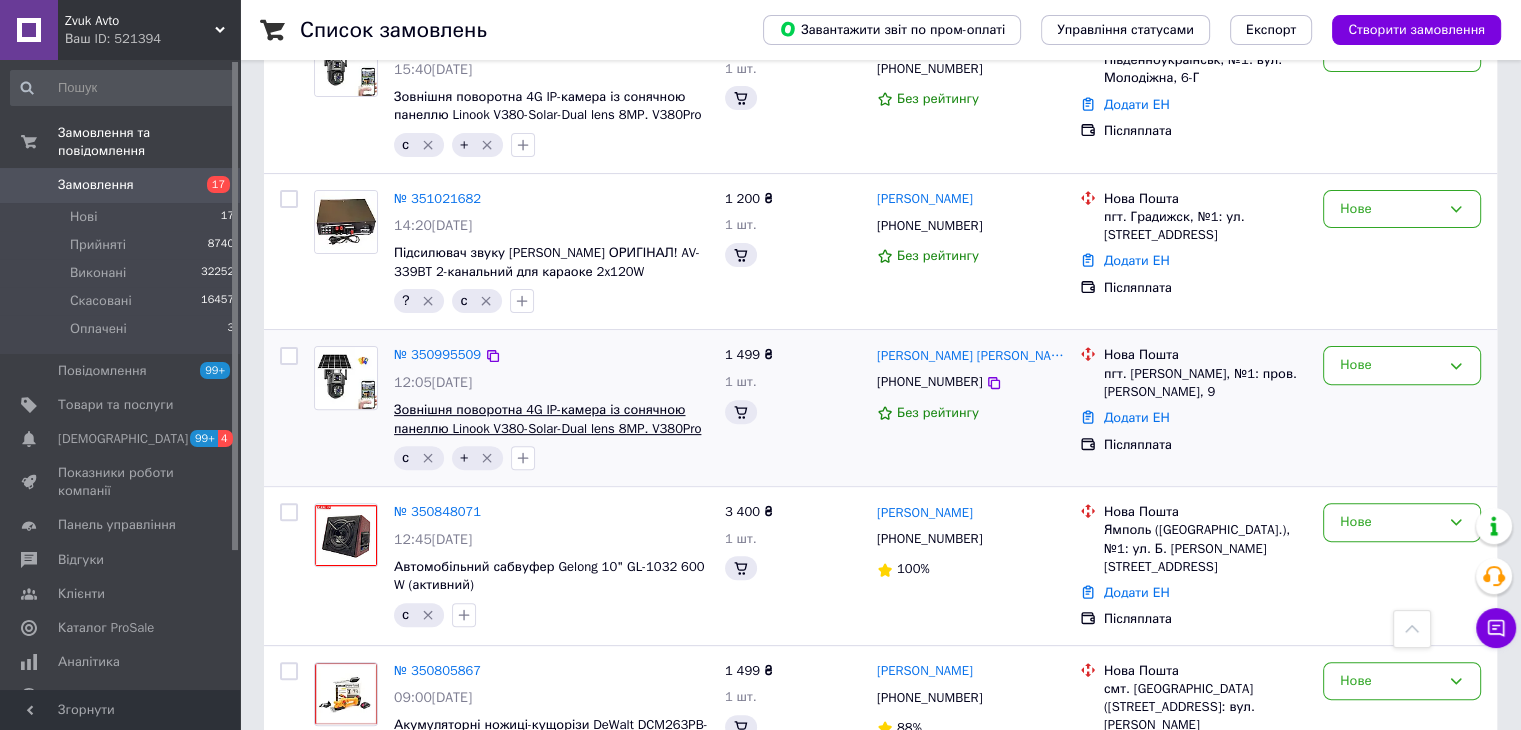 scroll, scrollTop: 700, scrollLeft: 0, axis: vertical 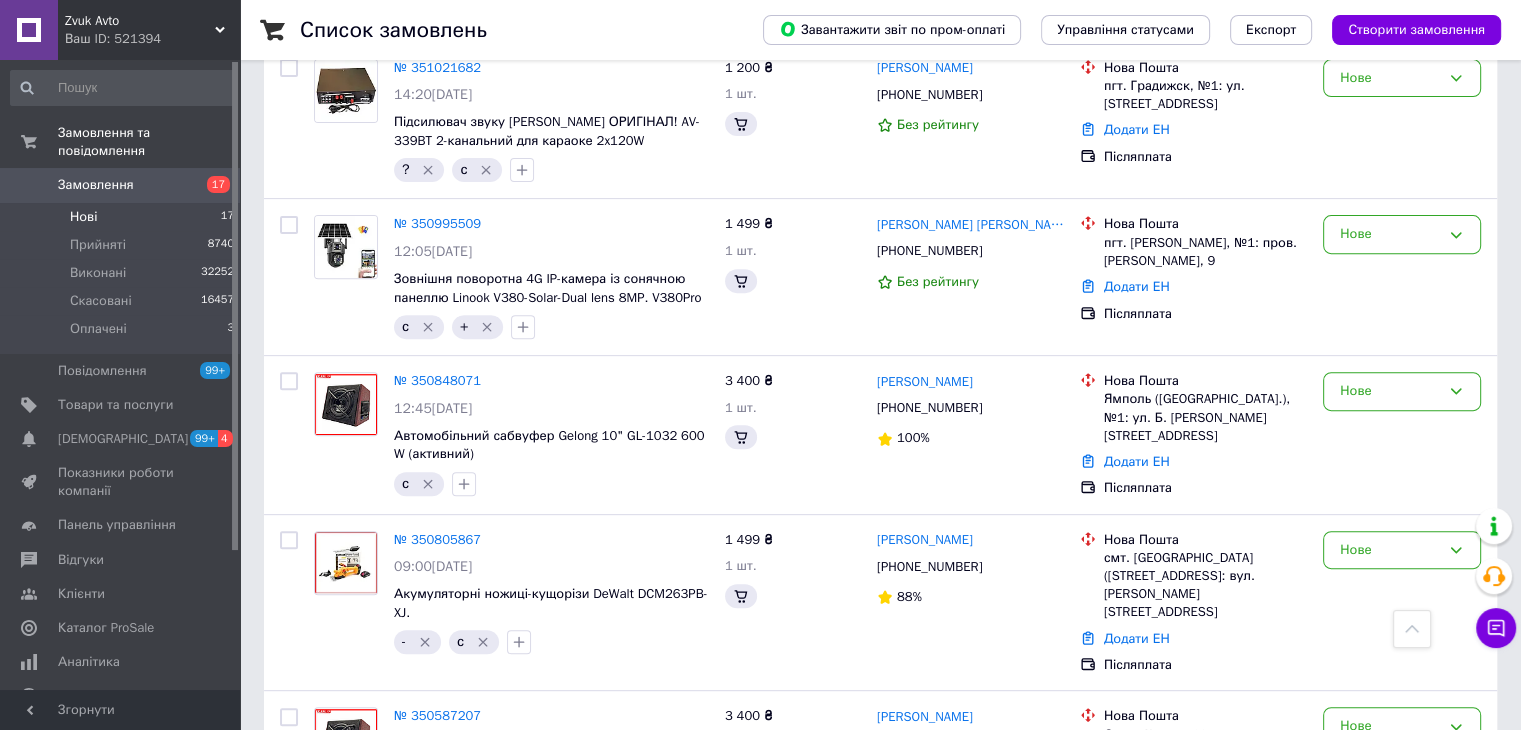 click on "17" at bounding box center [227, 217] 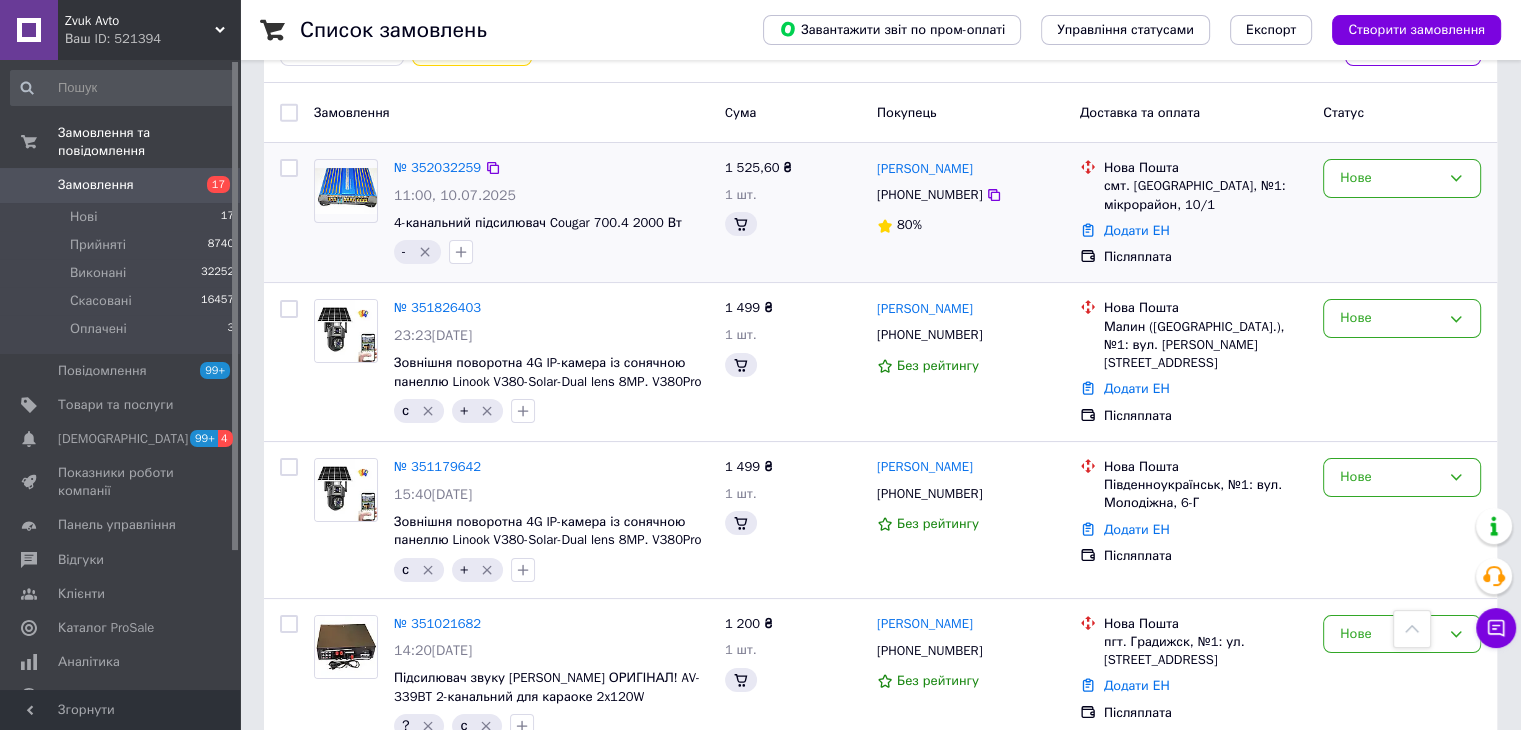 scroll, scrollTop: 100, scrollLeft: 0, axis: vertical 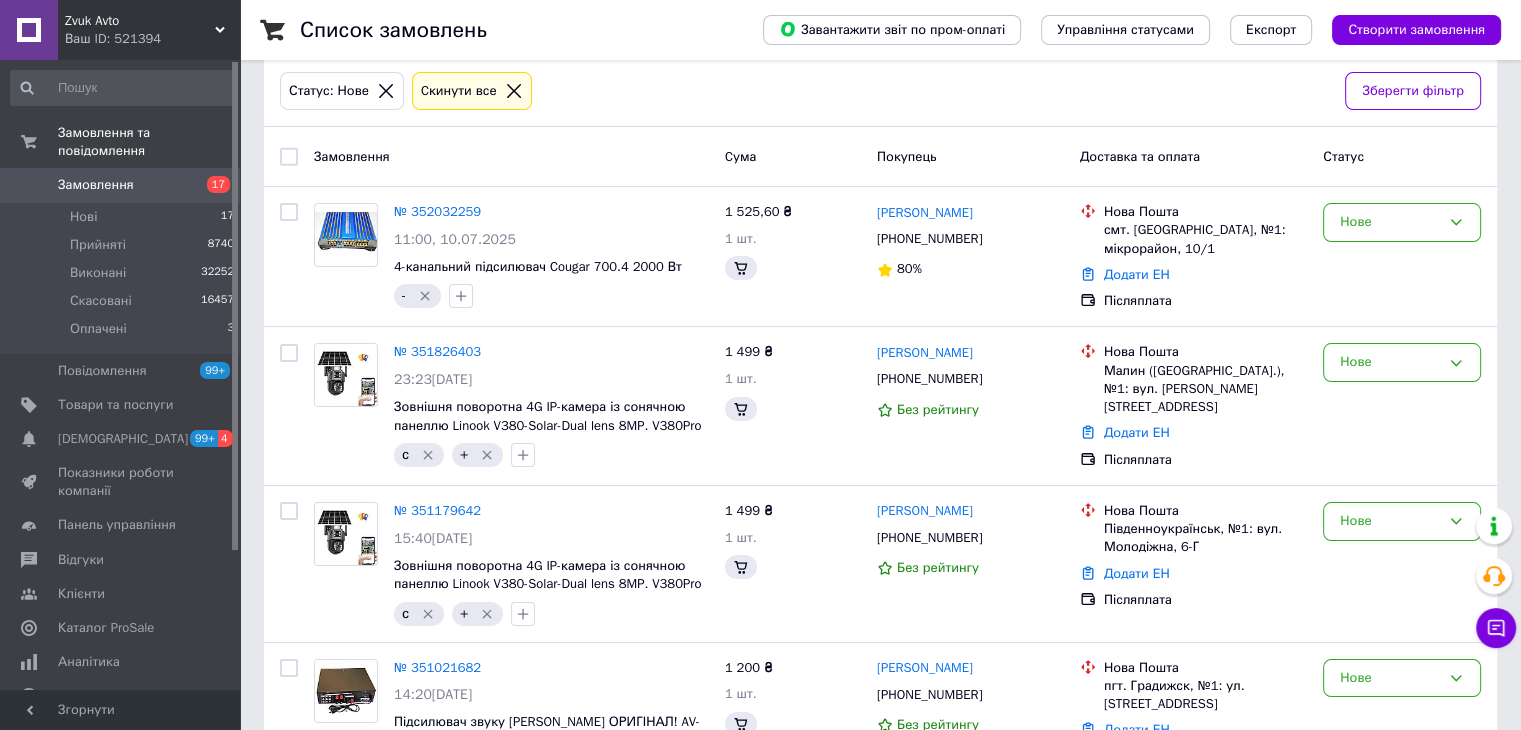 click 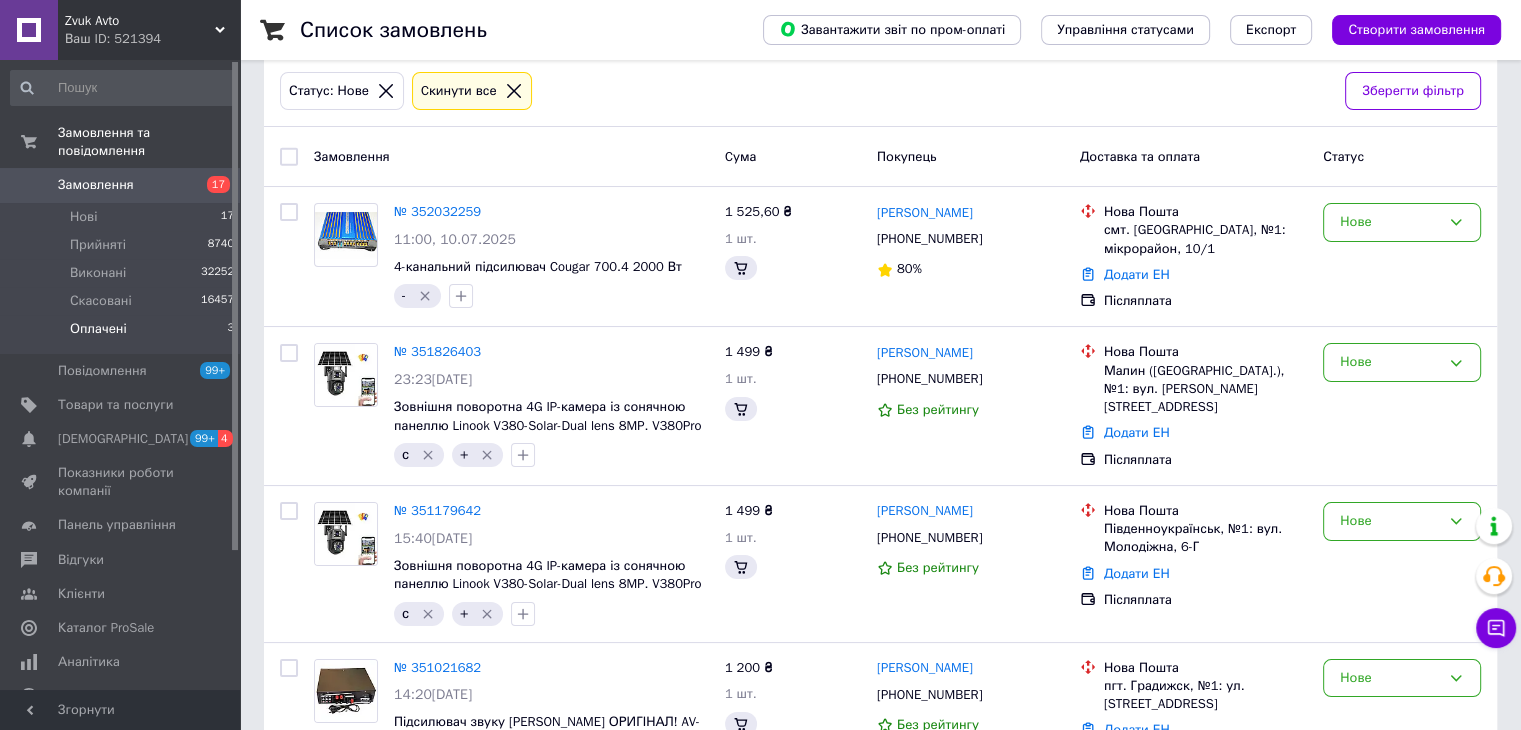 click on "Оплачені 3" at bounding box center (123, 334) 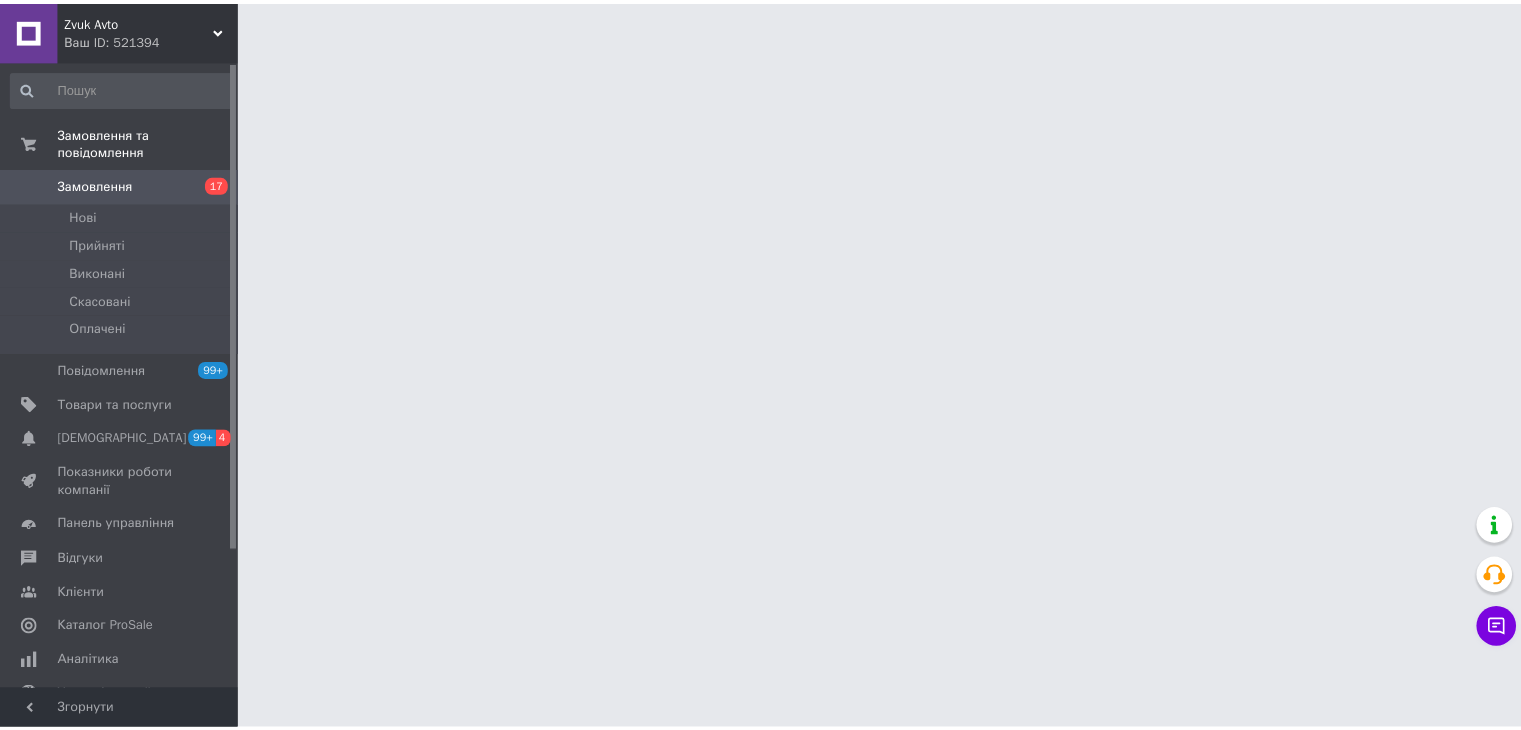 scroll, scrollTop: 0, scrollLeft: 0, axis: both 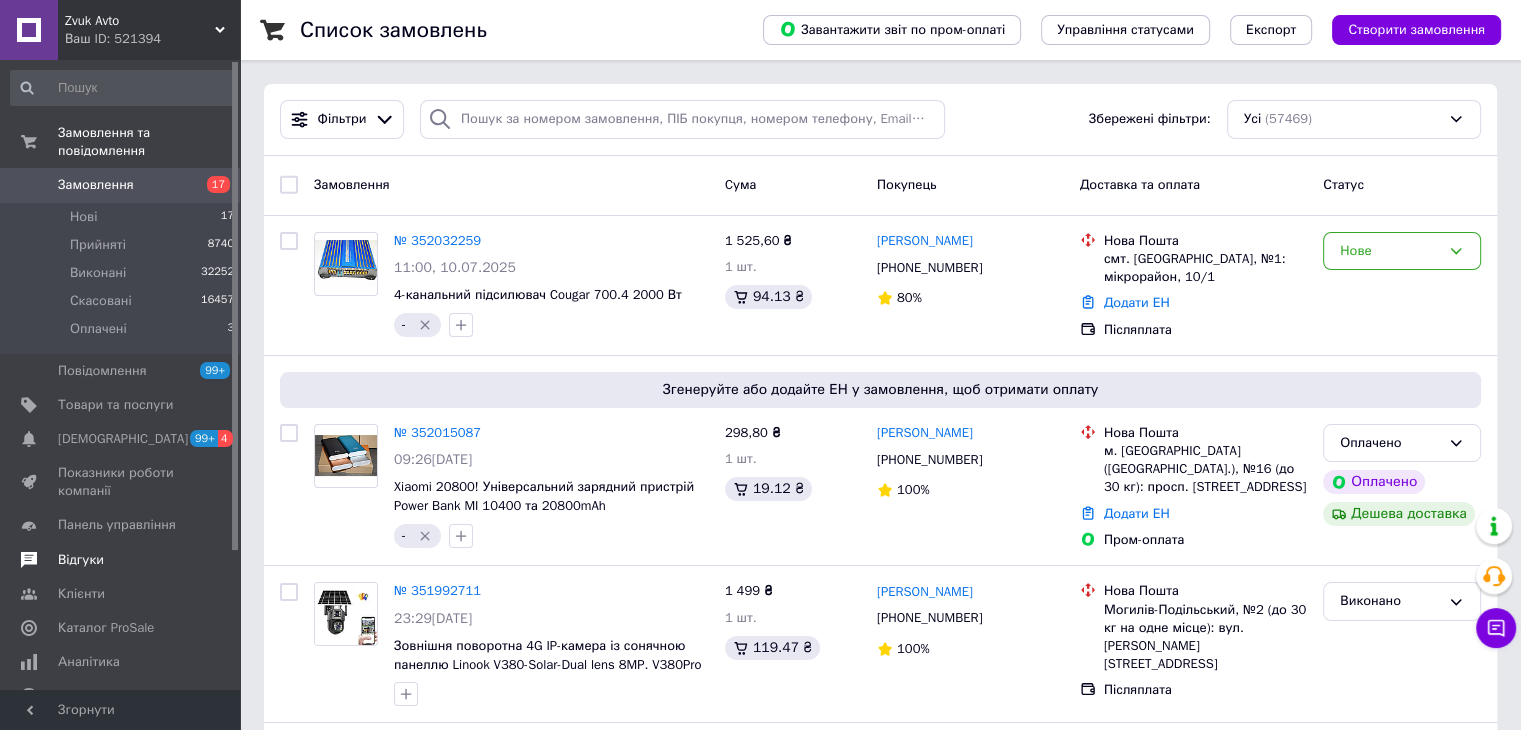 click on "Відгуки" at bounding box center (121, 560) 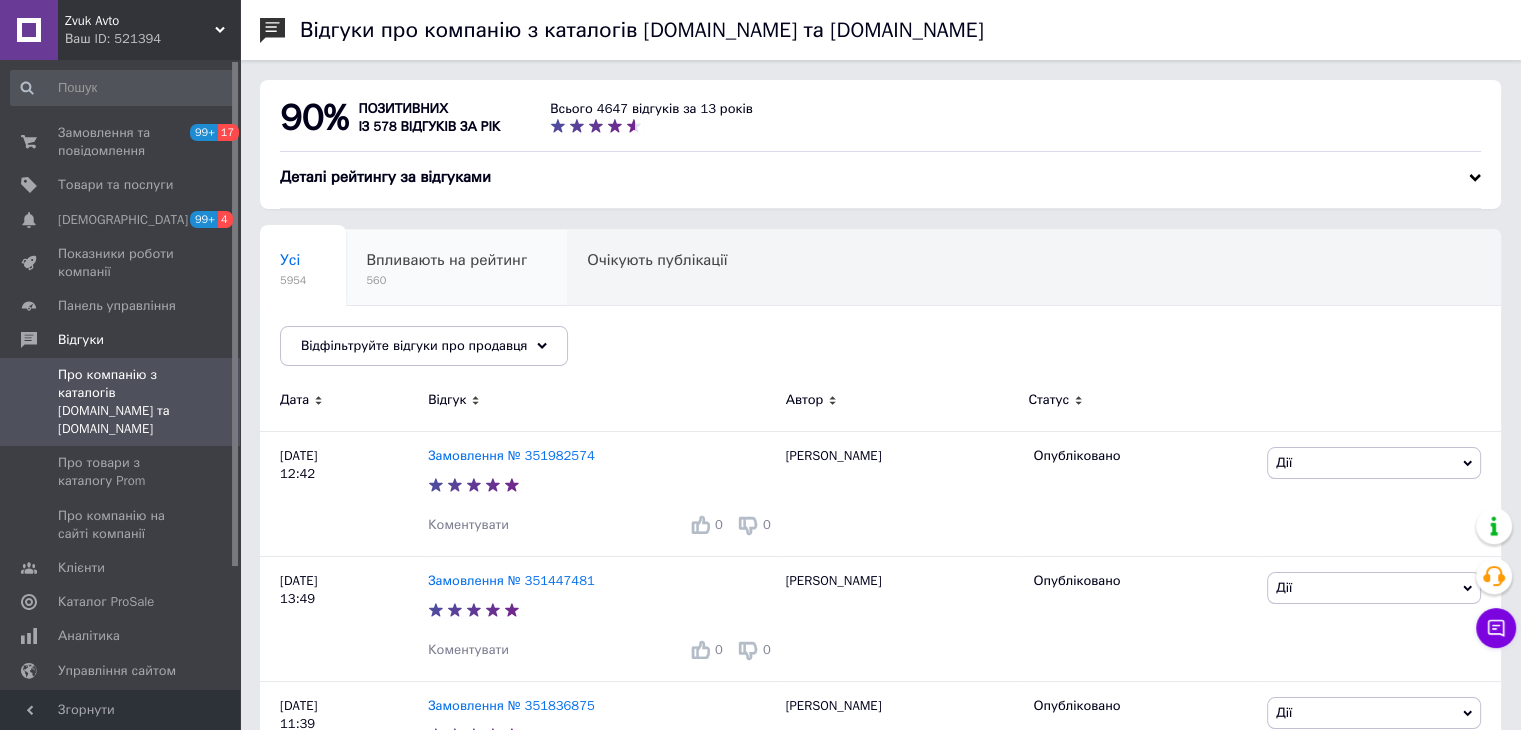 click on "560" at bounding box center [446, 280] 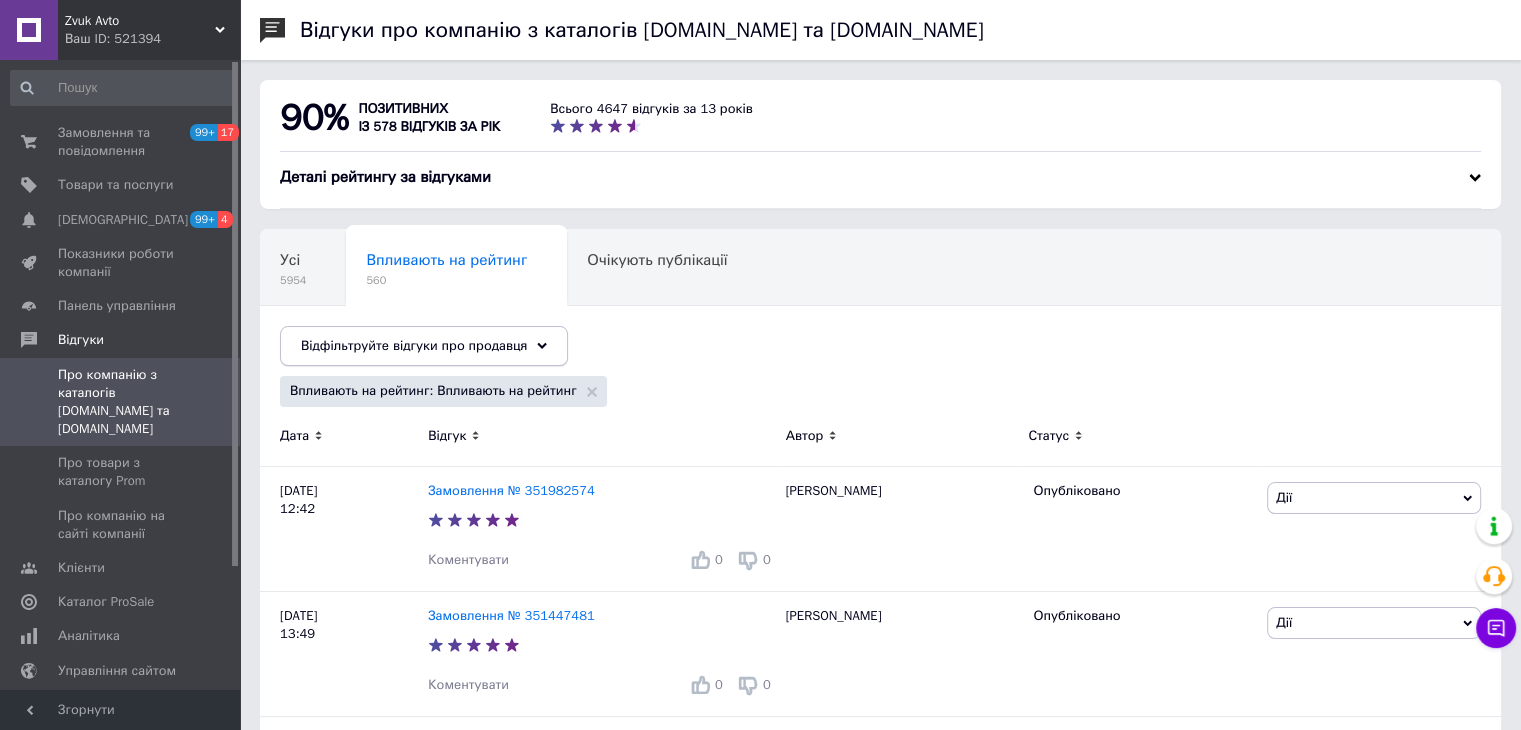 click 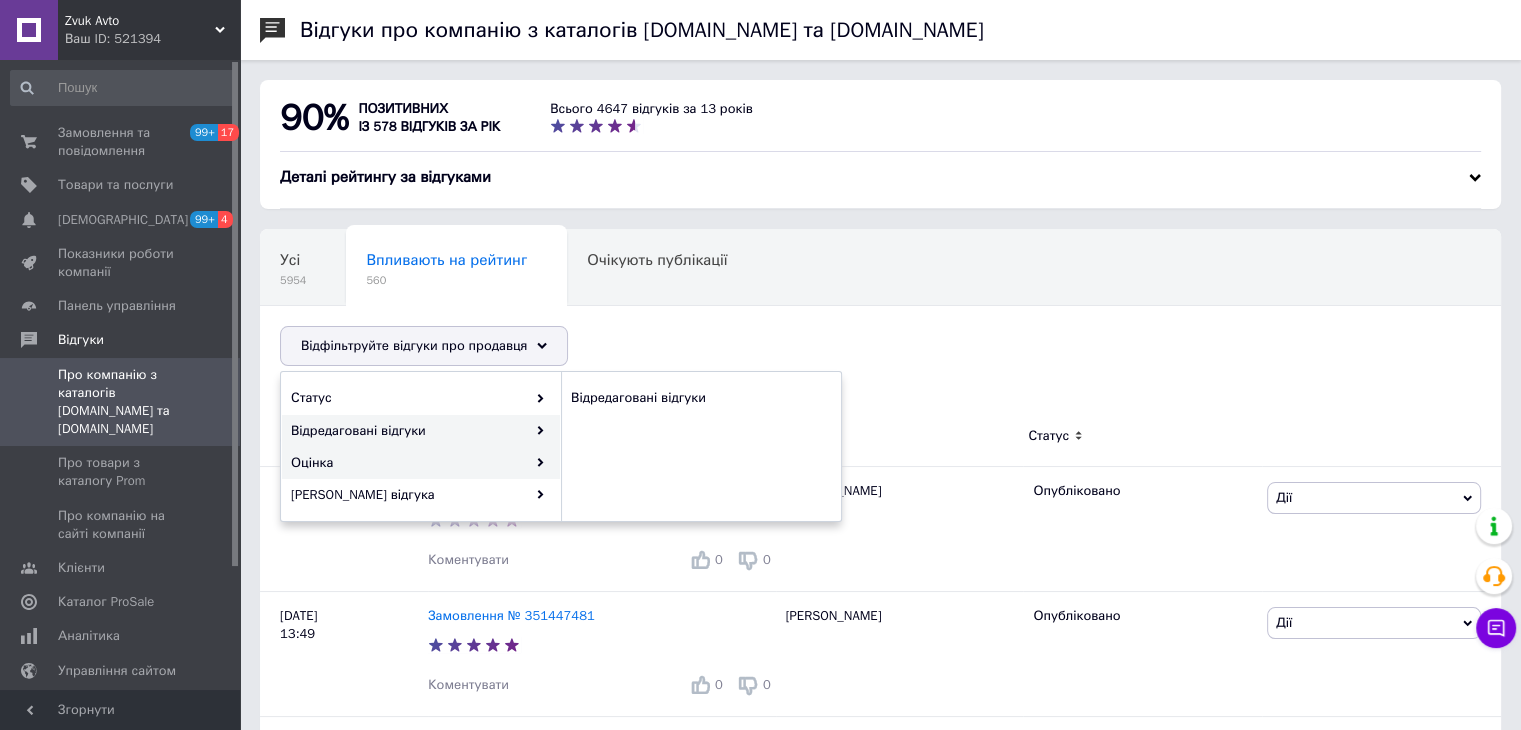 click on "Оцінка" at bounding box center (421, 463) 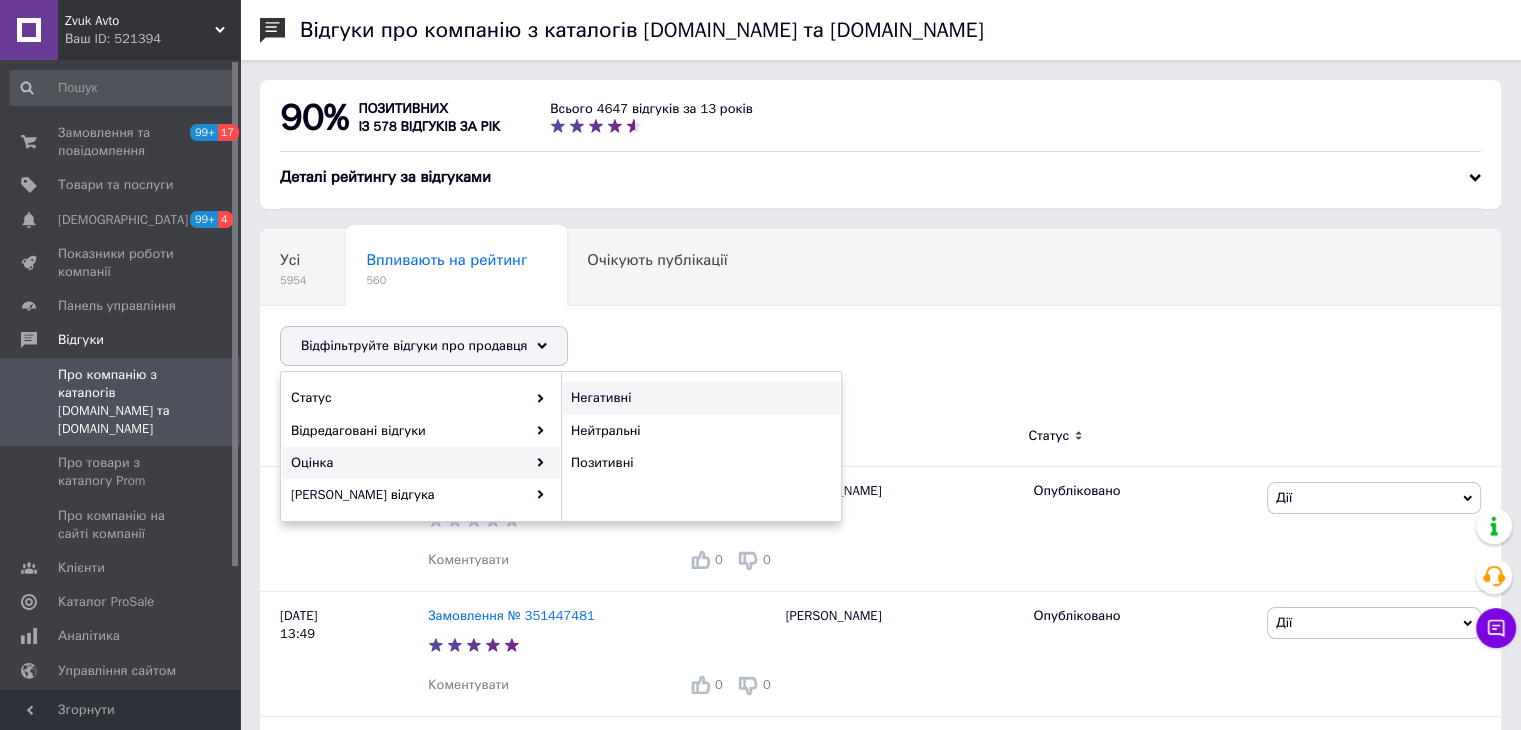 click on "Негативні" at bounding box center [698, 398] 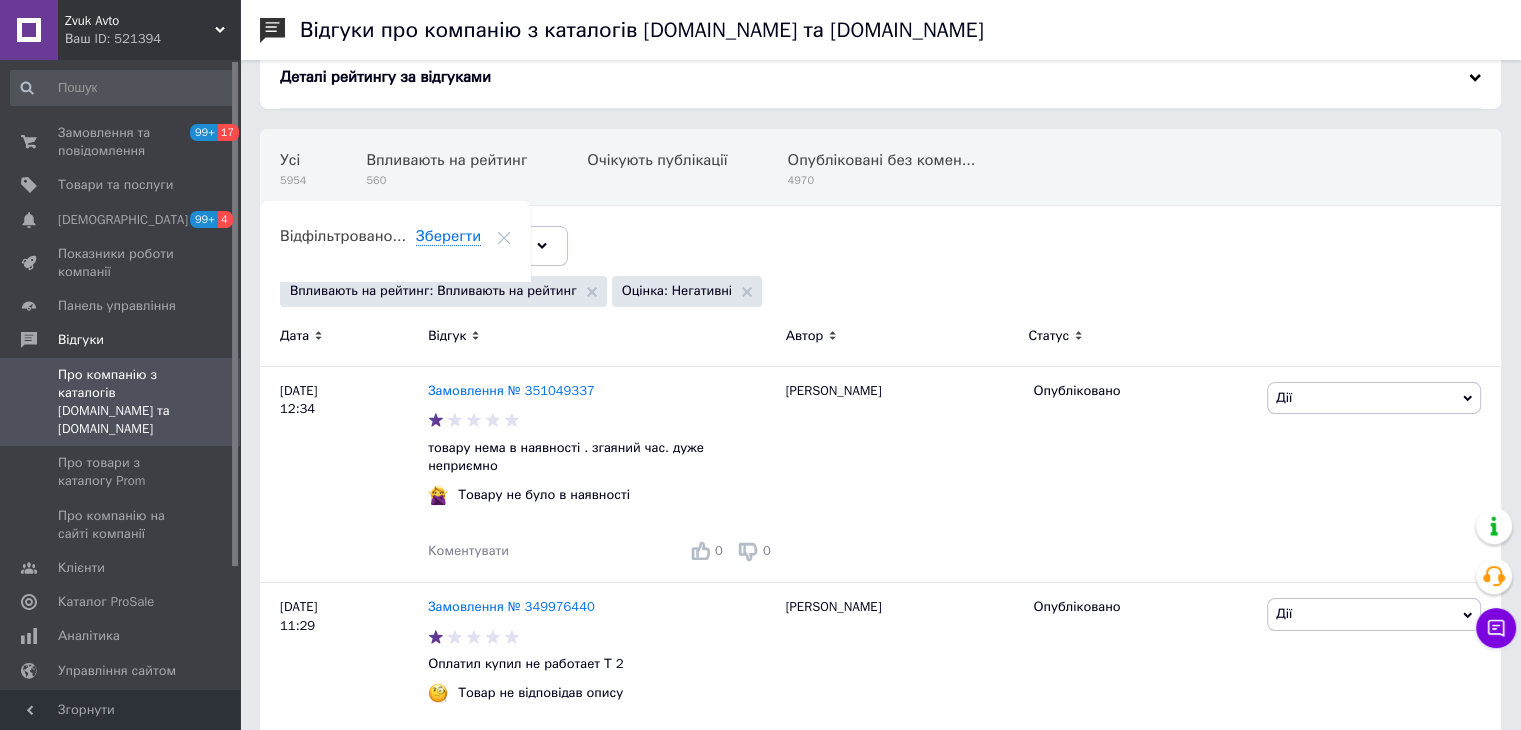 scroll, scrollTop: 200, scrollLeft: 0, axis: vertical 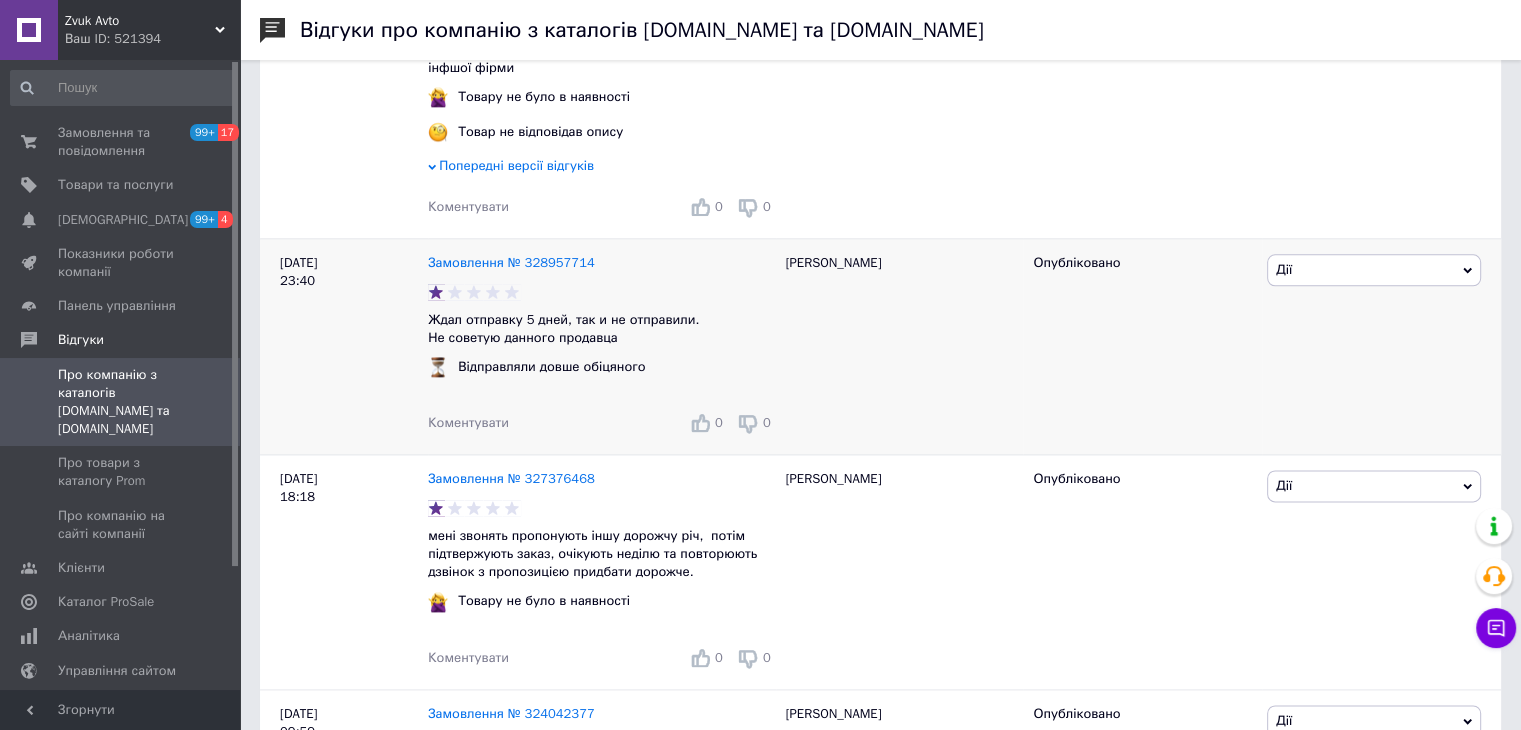 click on "Дії" at bounding box center [1374, 270] 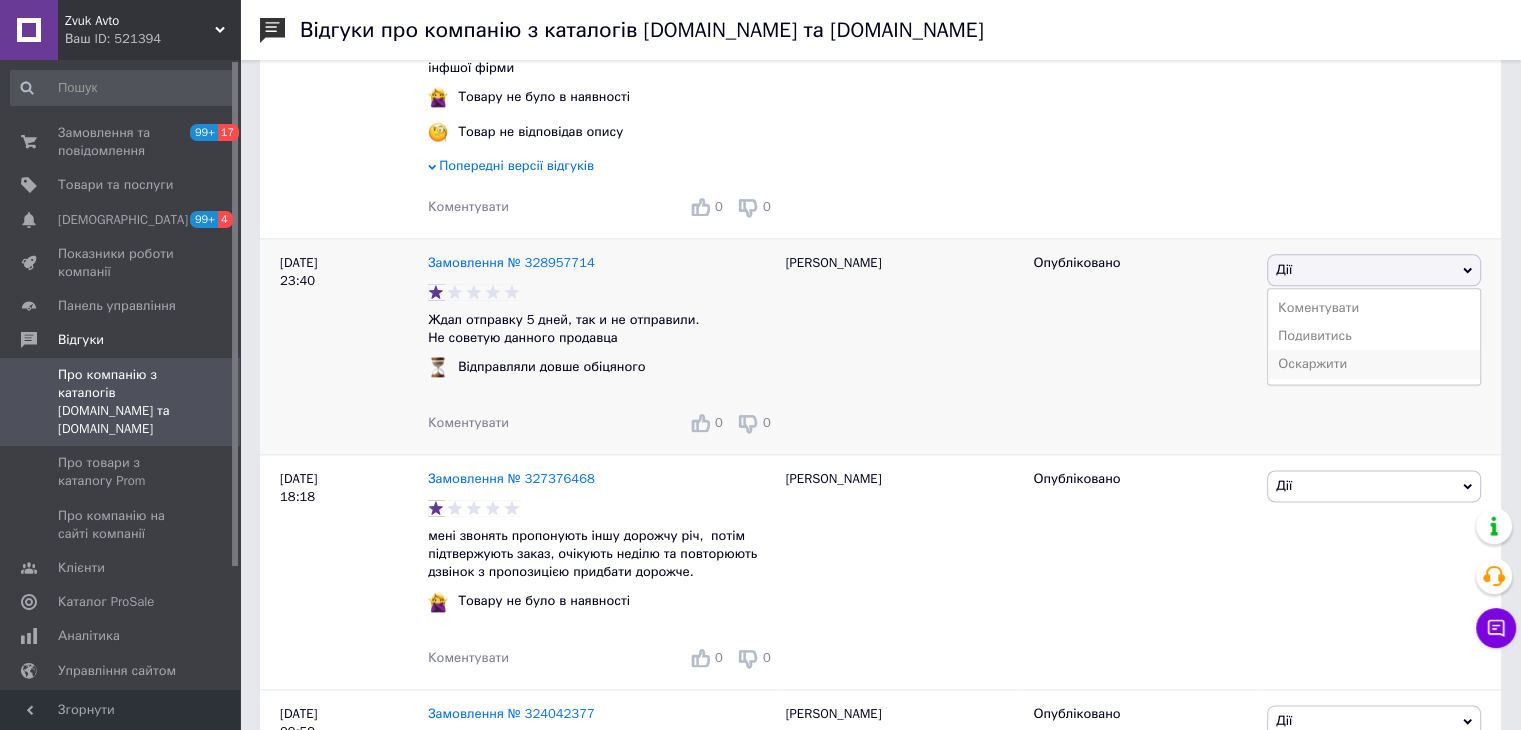 click on "Оскаржити" at bounding box center (1374, 364) 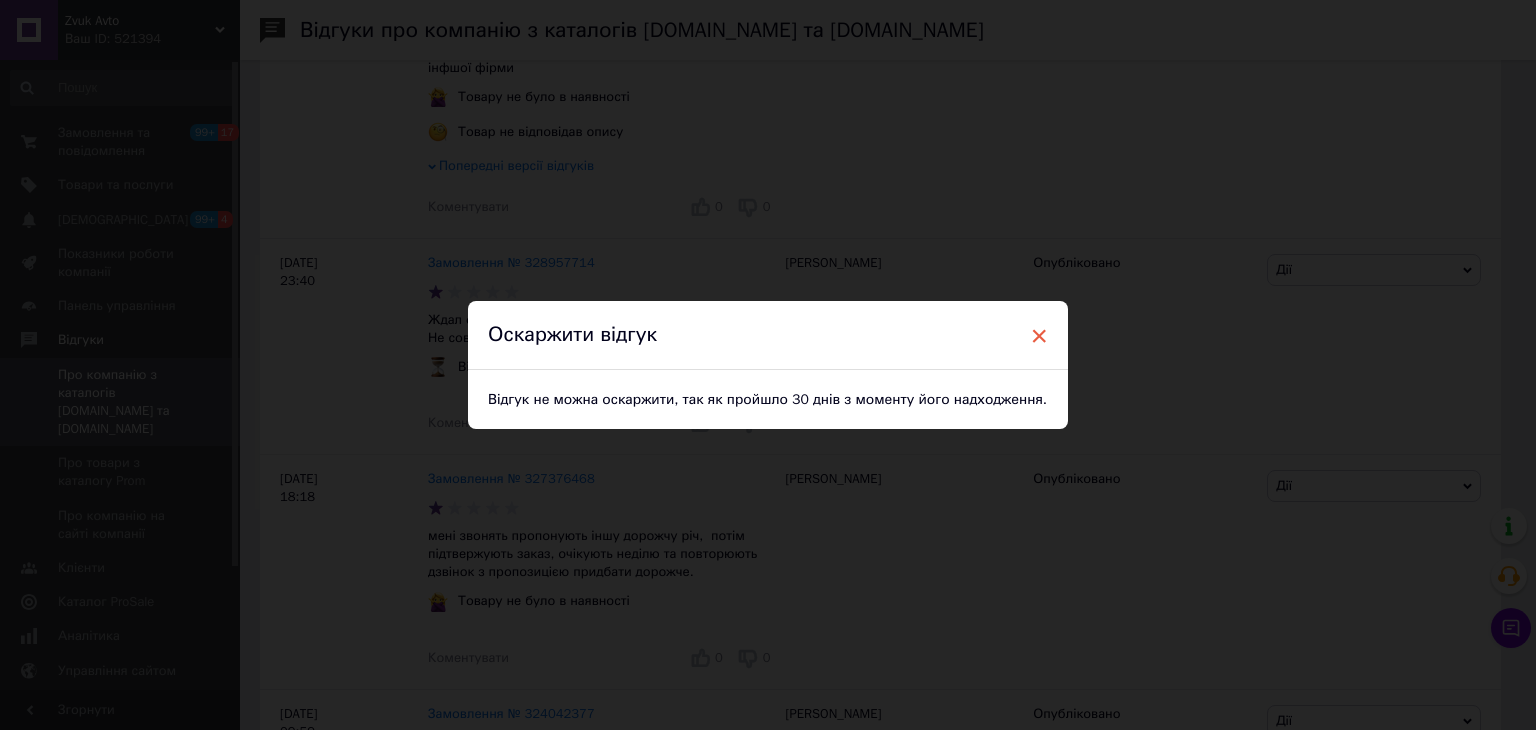 click on "×" at bounding box center (1039, 336) 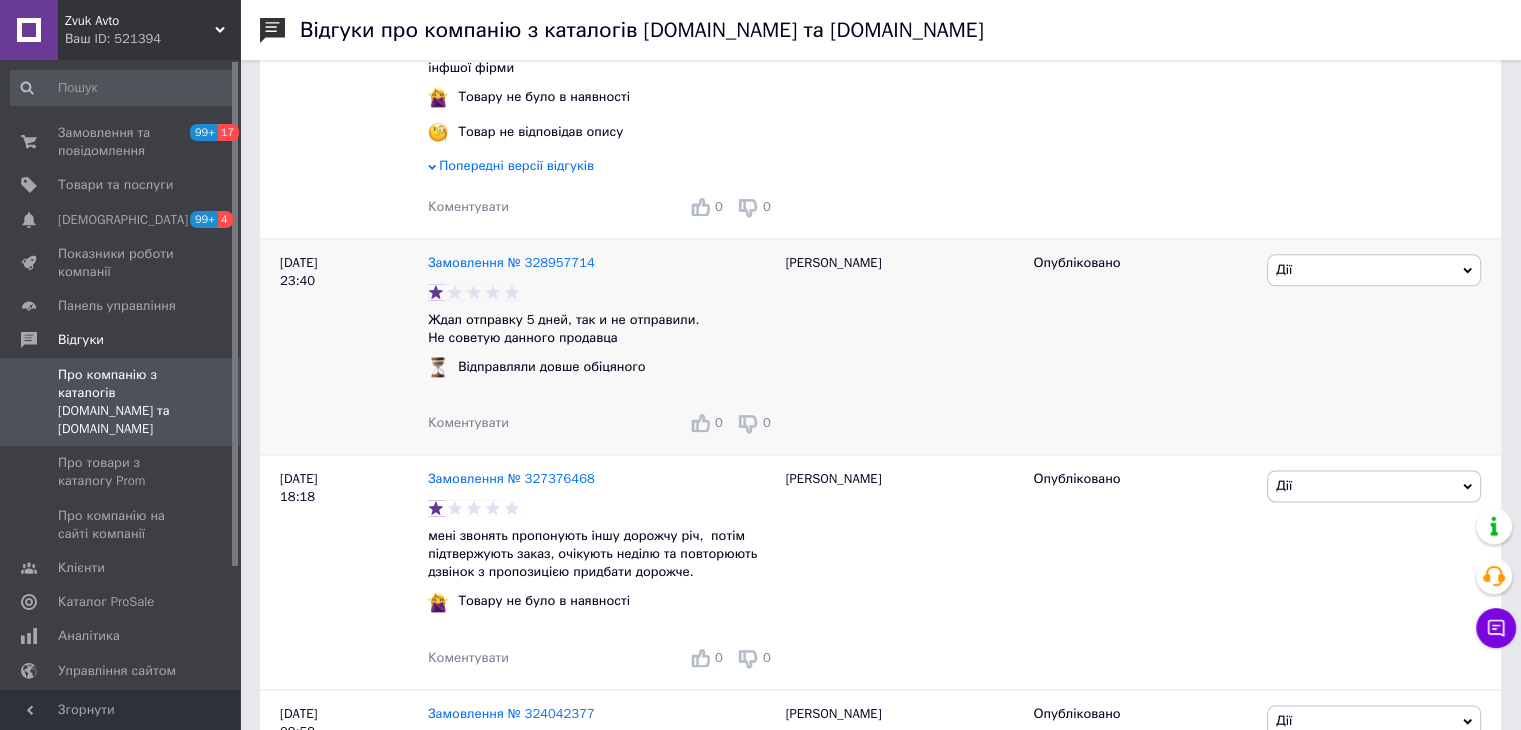 click on "Дії" at bounding box center (1374, 270) 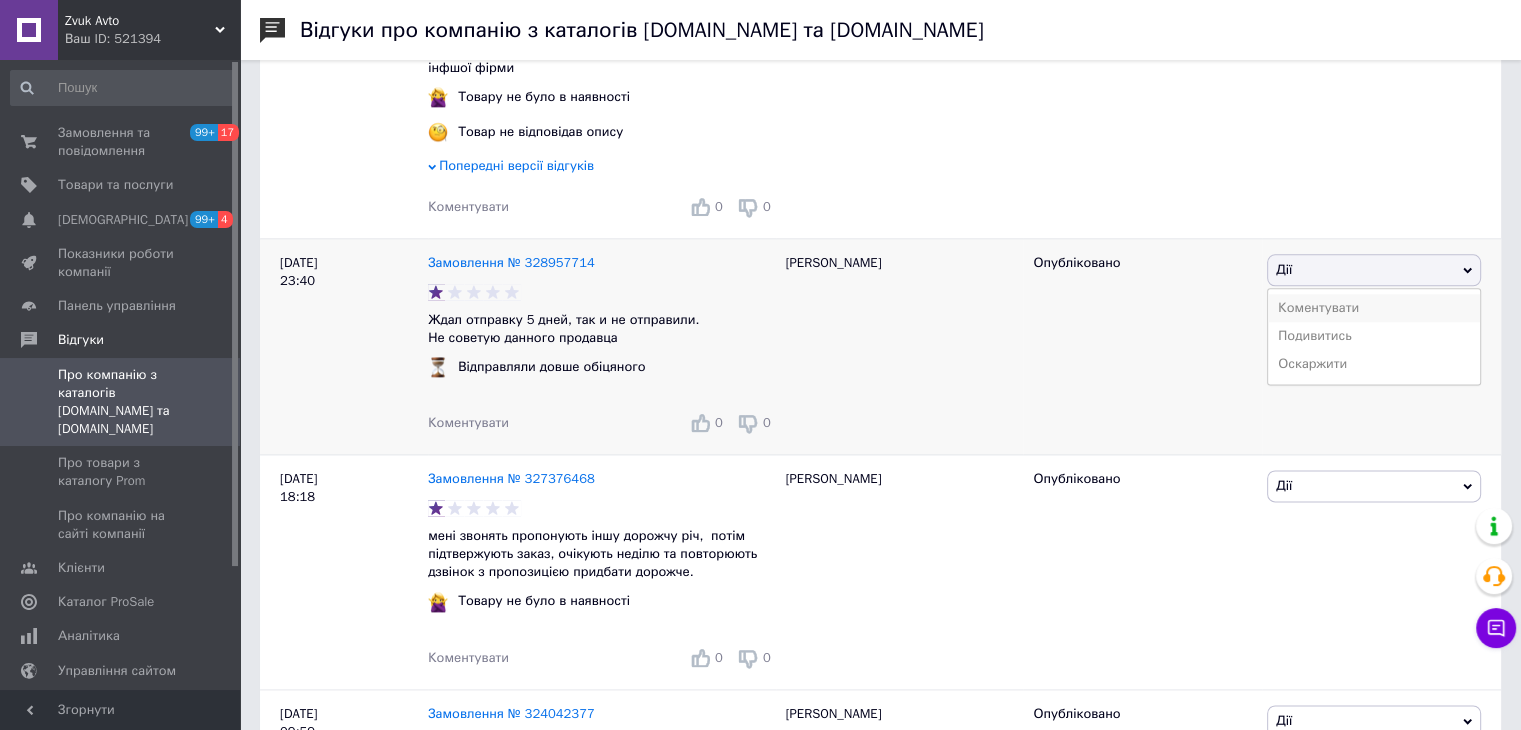 click on "Коментувати" at bounding box center [1374, 308] 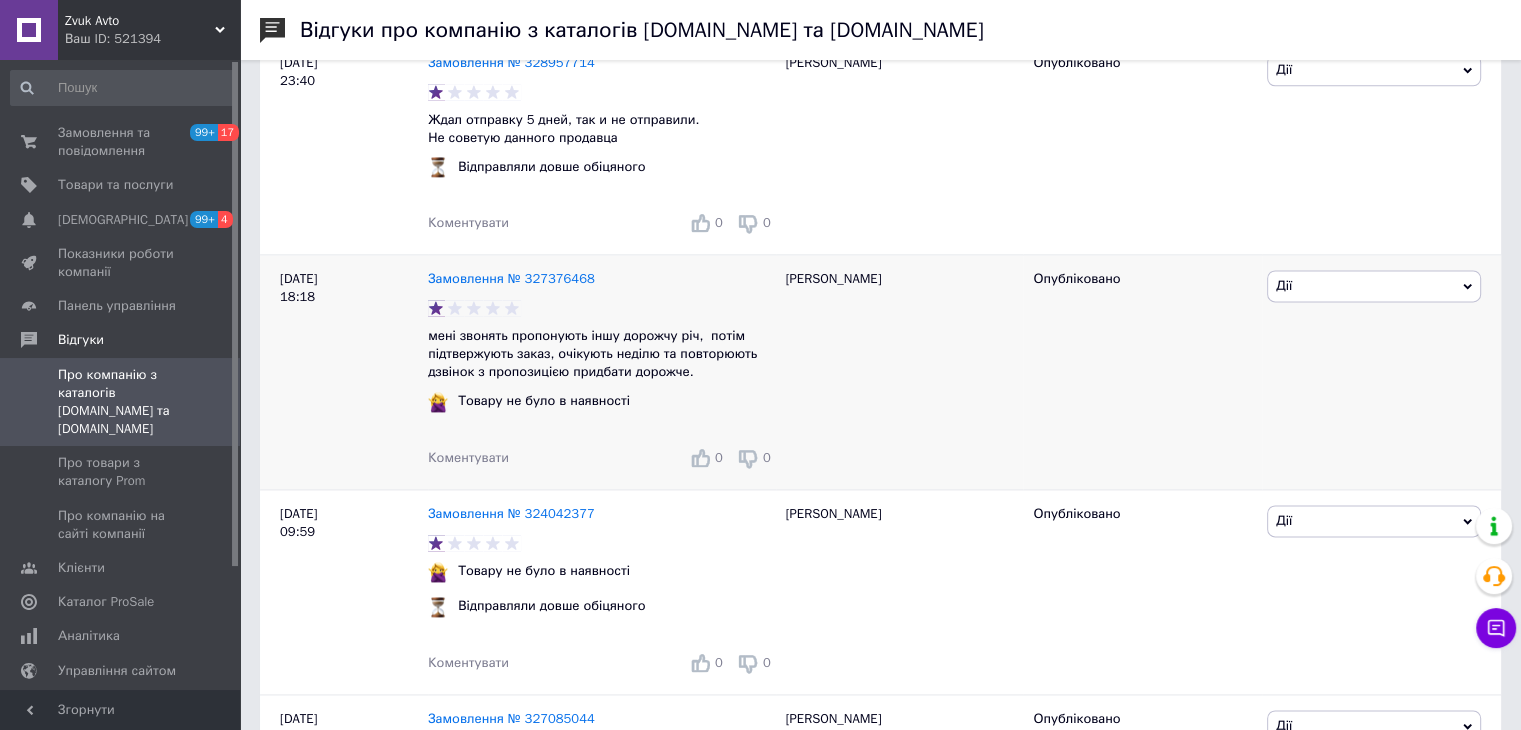 scroll, scrollTop: 2900, scrollLeft: 0, axis: vertical 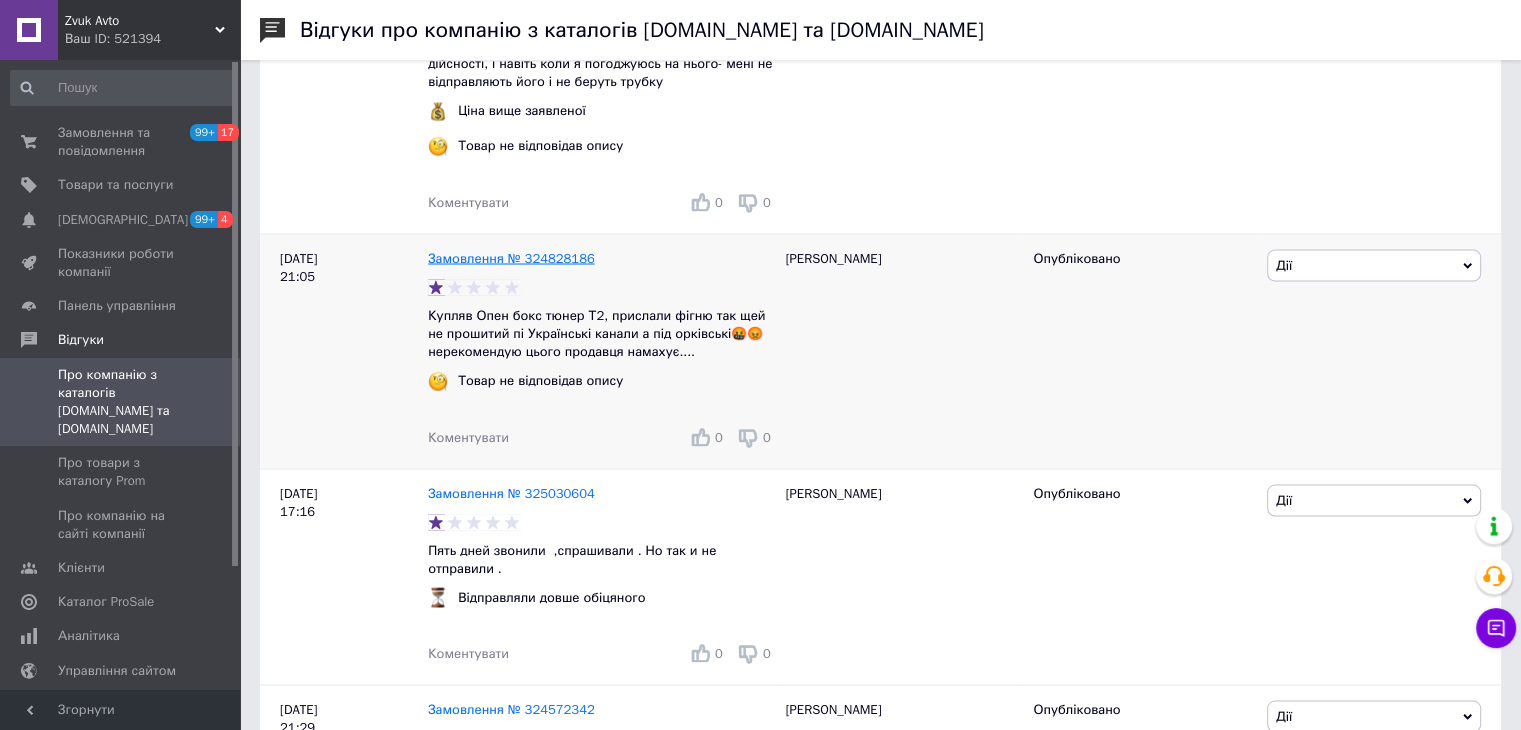 click on "Купляв Опен бокс тюнер Т2, прислали фігню так щей не прошитий пі Українські канали а під орківські🤬😡 нерекомендую цього продавця намахує...." at bounding box center [602, 333] 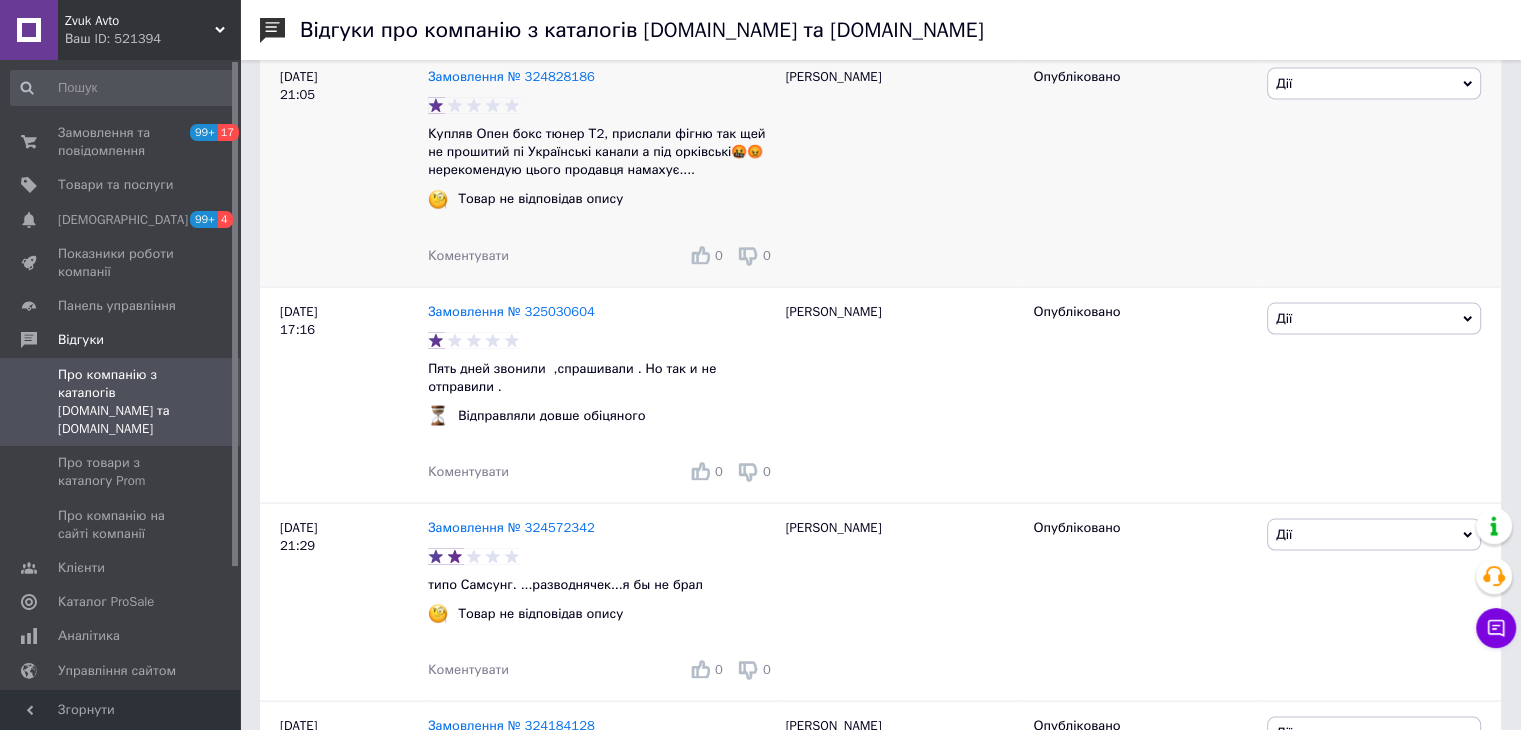 scroll, scrollTop: 3900, scrollLeft: 0, axis: vertical 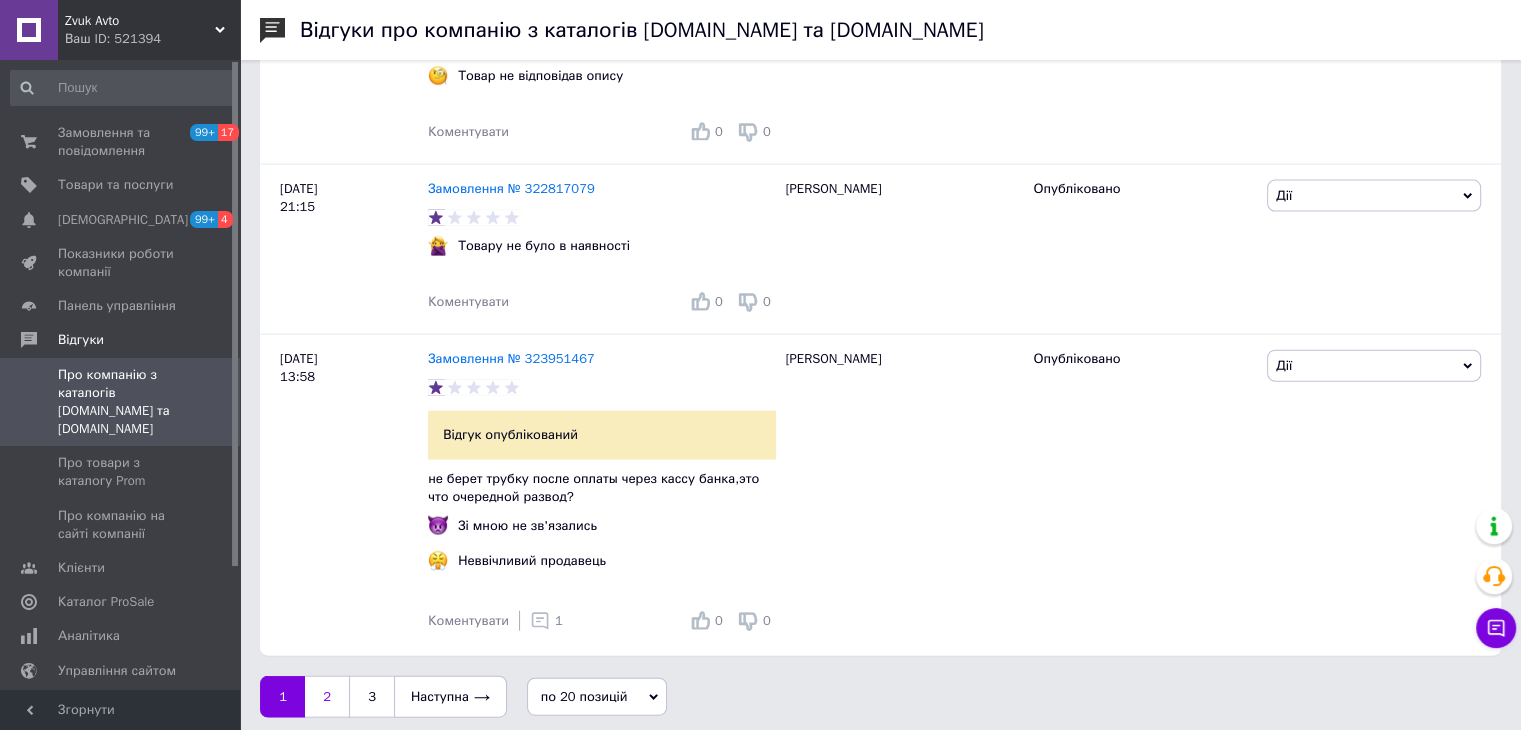 click on "2" at bounding box center [327, 697] 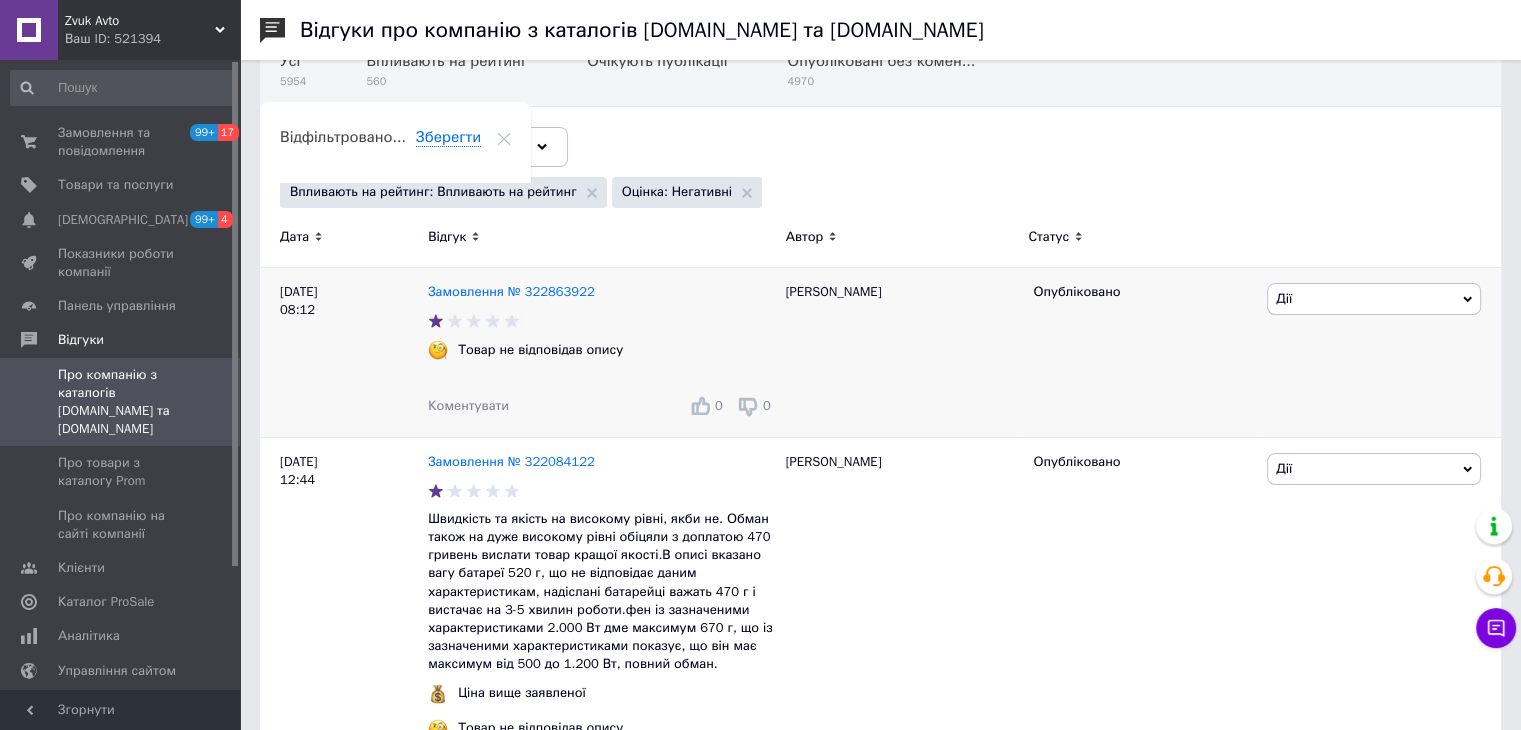 scroll, scrollTop: 200, scrollLeft: 0, axis: vertical 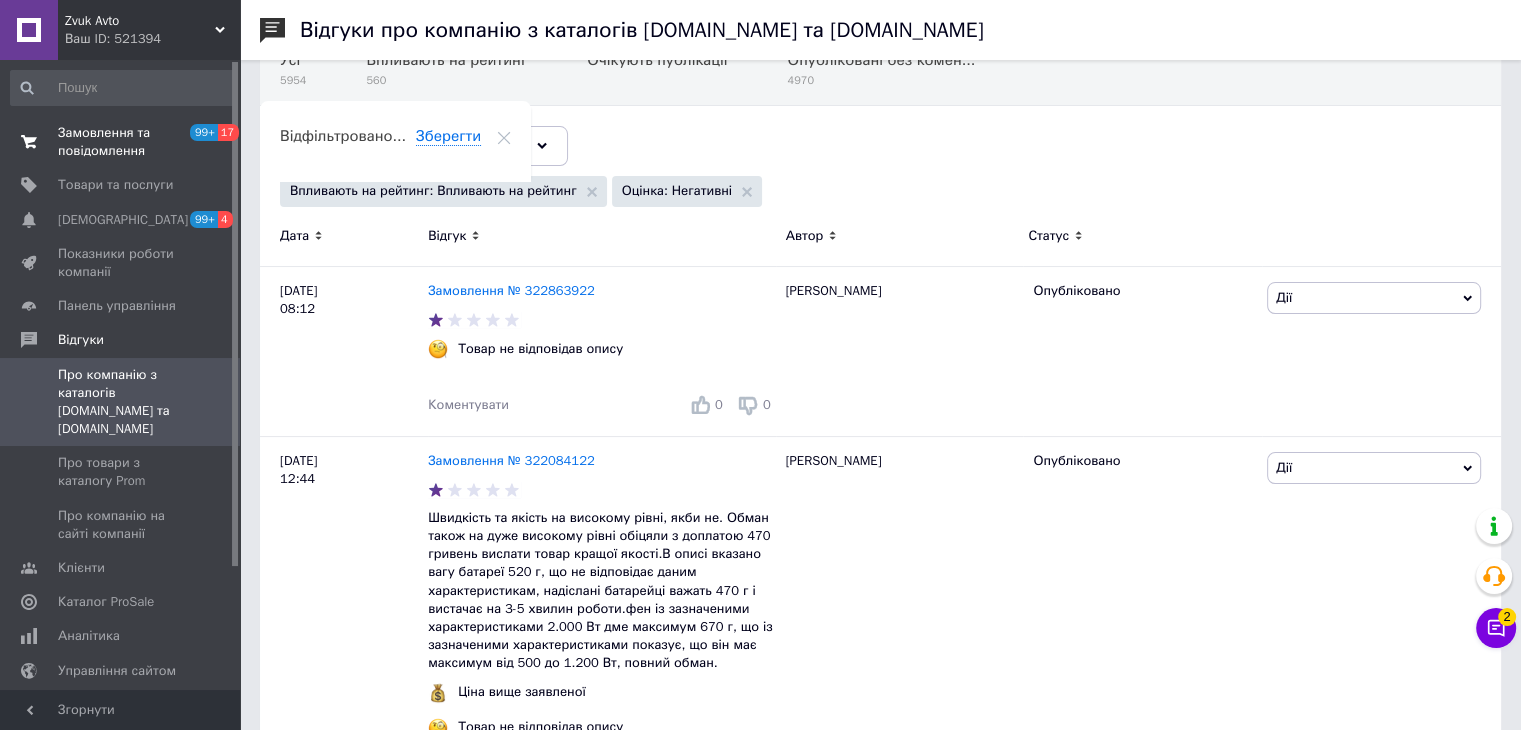 click on "Замовлення та повідомлення" at bounding box center (121, 142) 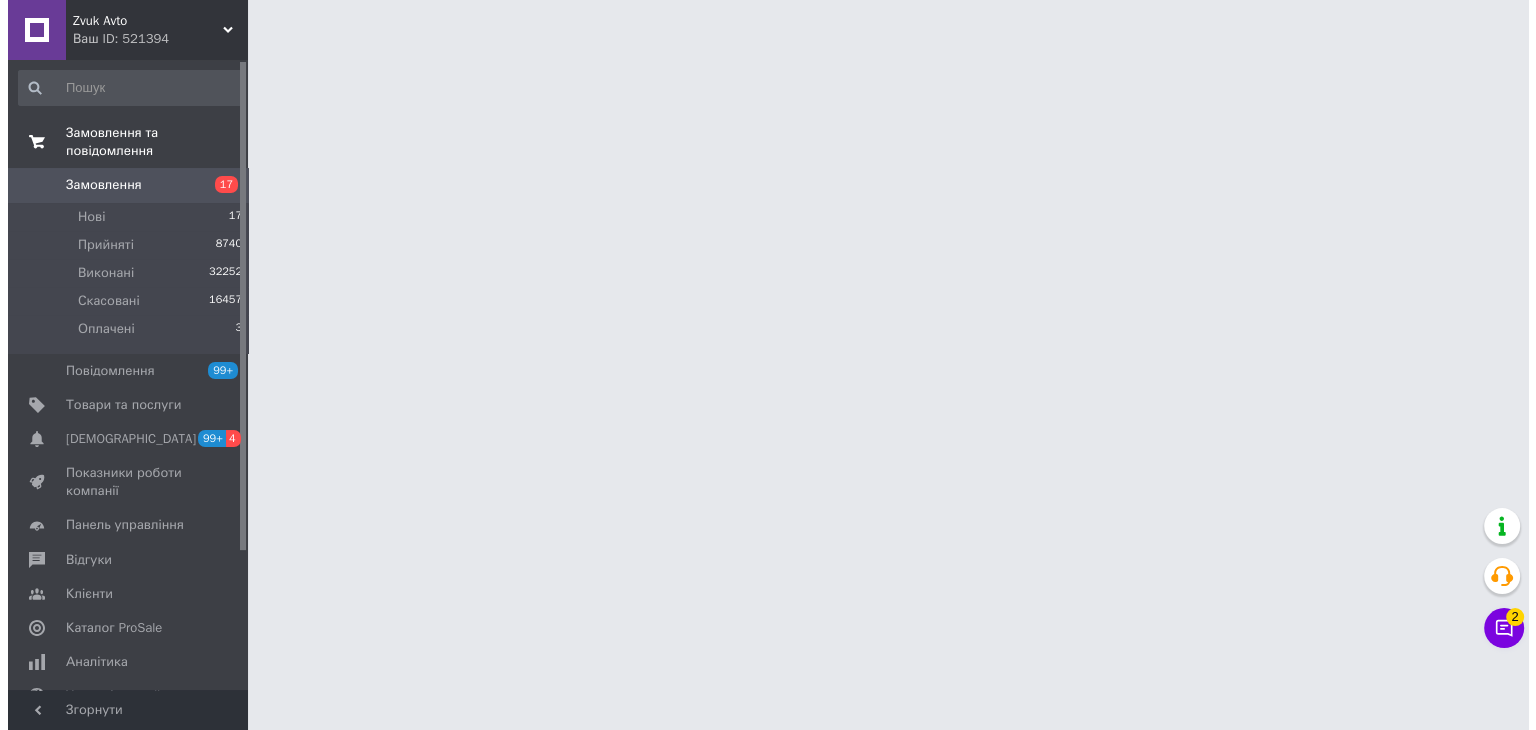 scroll, scrollTop: 0, scrollLeft: 0, axis: both 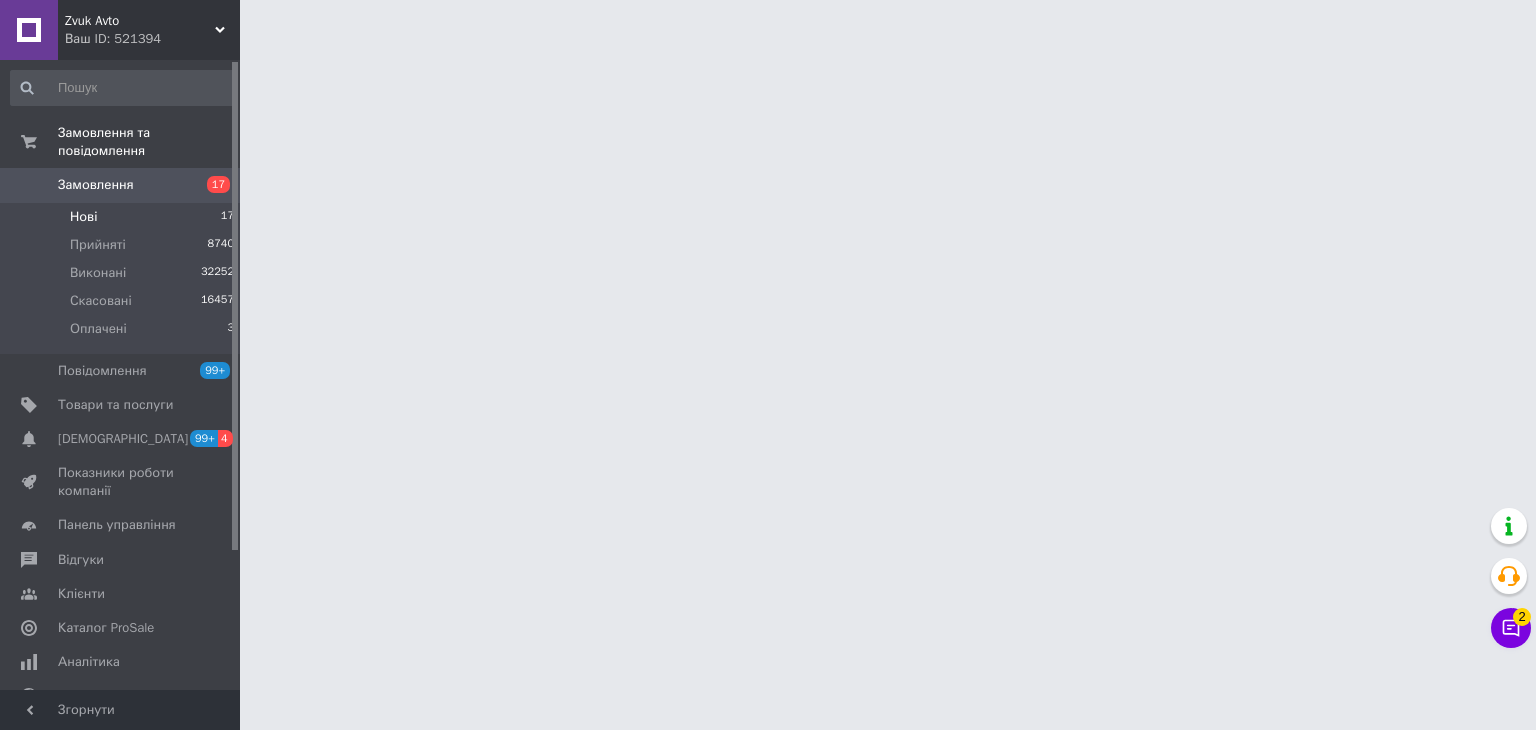 click on "Нові 17" at bounding box center (123, 217) 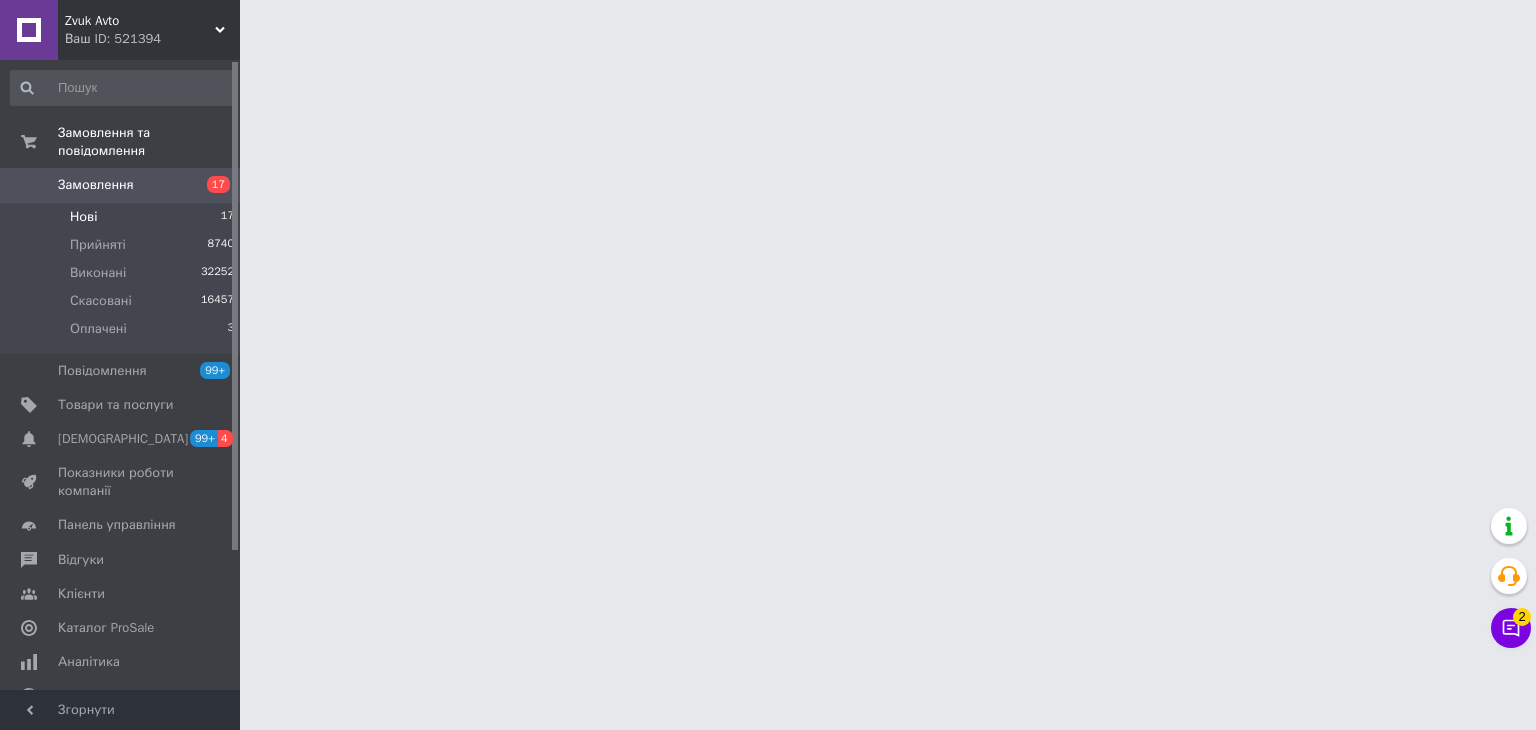 click on "Нові 17" at bounding box center (123, 217) 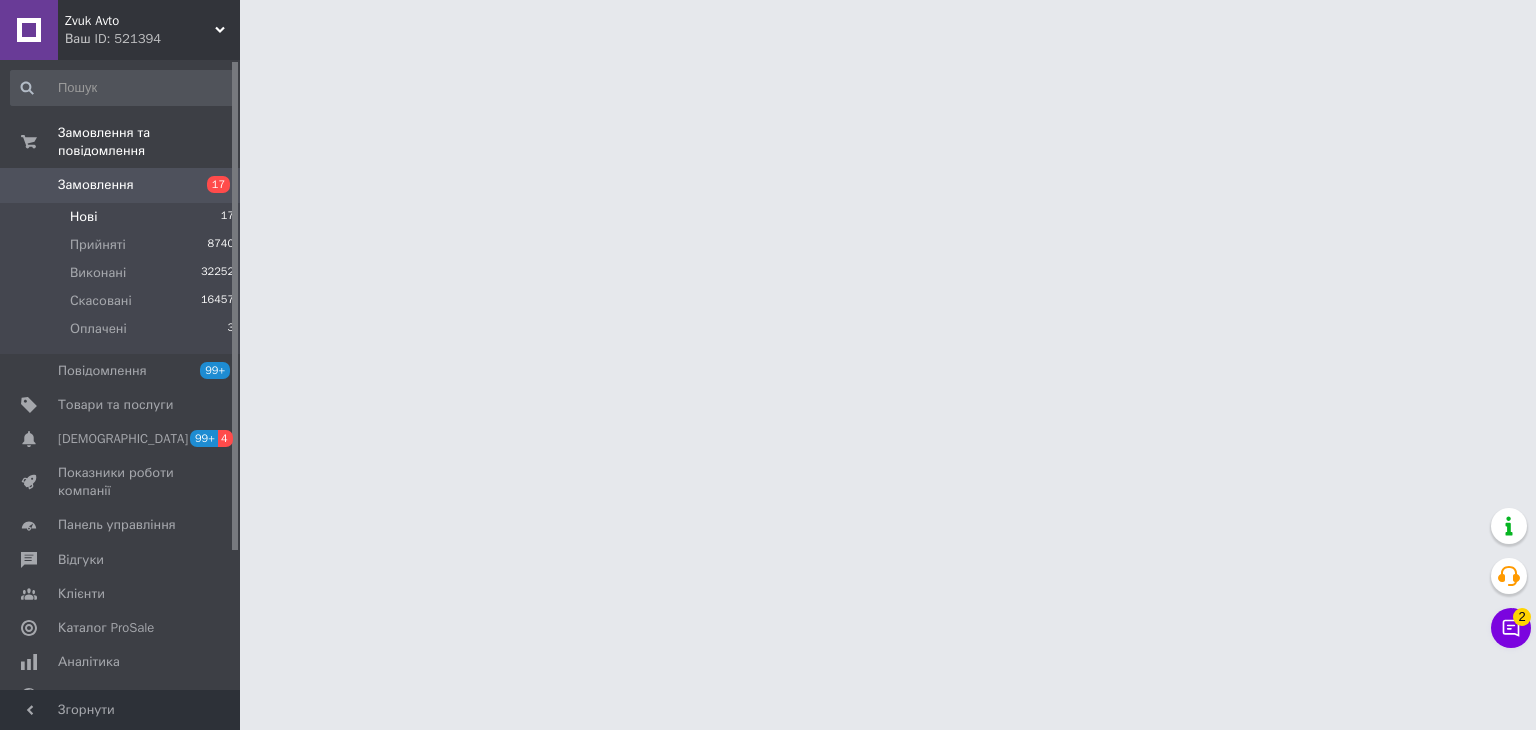 click on "Нові 17" at bounding box center (123, 217) 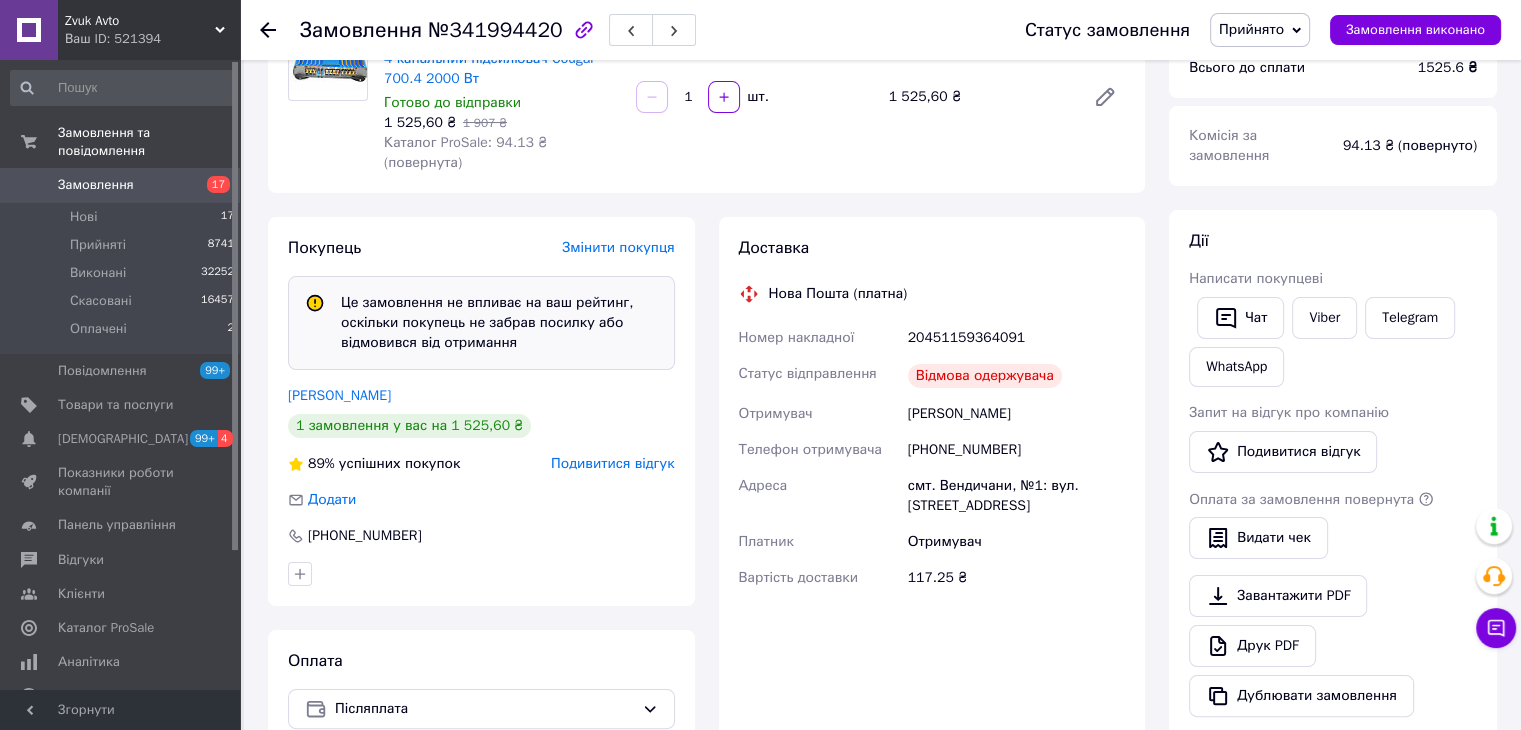 scroll, scrollTop: 300, scrollLeft: 0, axis: vertical 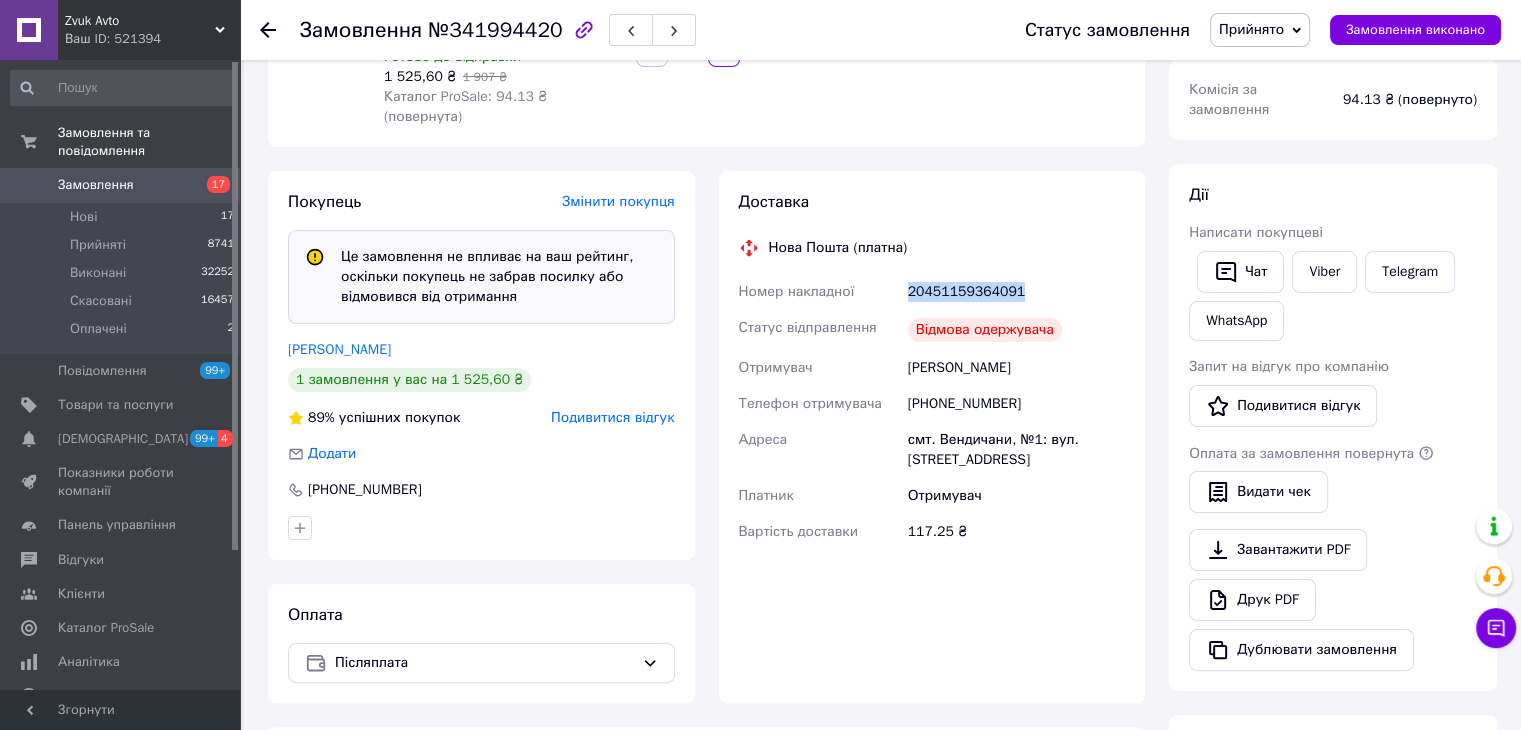 drag, startPoint x: 1020, startPoint y: 276, endPoint x: 903, endPoint y: 270, distance: 117.15375 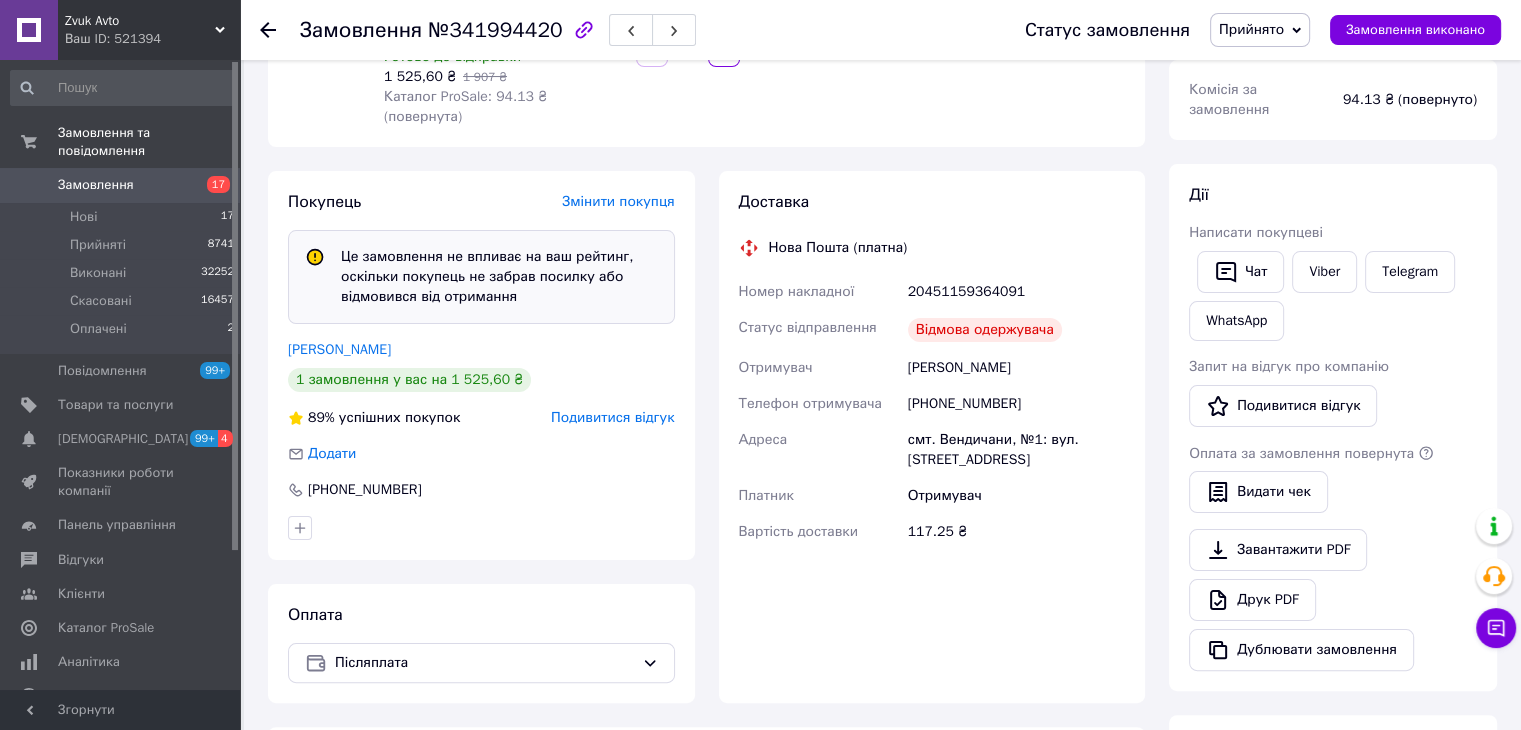 click on "Доставка Нова Пошта (платна) Номер накладної 20451159364091 Статус відправлення Відмова одержувача Отримувач [PERSON_NAME] Телефон отримувача [PHONE_NUMBER] [GEOGRAPHIC_DATA] смт. Вендичани, №1: вул. Соборна, 53 Платник Отримувач Вартість доставки 117.25 ₴ Платник Отримувач Відправник Прізвище отримувача [PERSON_NAME] Ім'я отримувача [PERSON_NAME] батькові отримувача Телефон отримувача [PHONE_NUMBER] Тип доставки У відділенні Кур'єром В поштоматі Місто смт. Вендичани Відділення №1: вул. Соборна, 53 Місце відправки [GEOGRAPHIC_DATA]: №3 (до 30 кг на одне місце): вул. [STREET_ADDRESS] <" at bounding box center (932, 437) 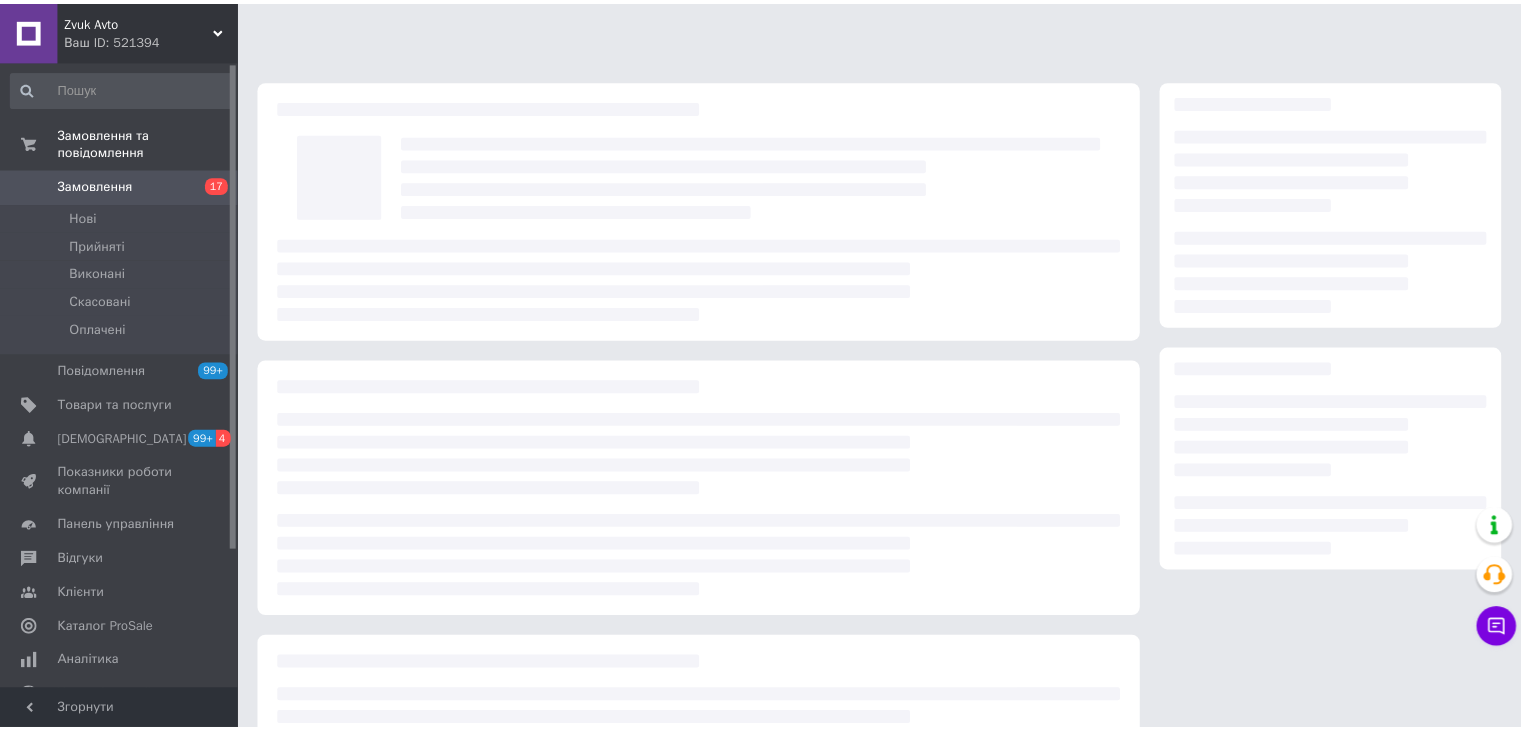 scroll, scrollTop: 0, scrollLeft: 0, axis: both 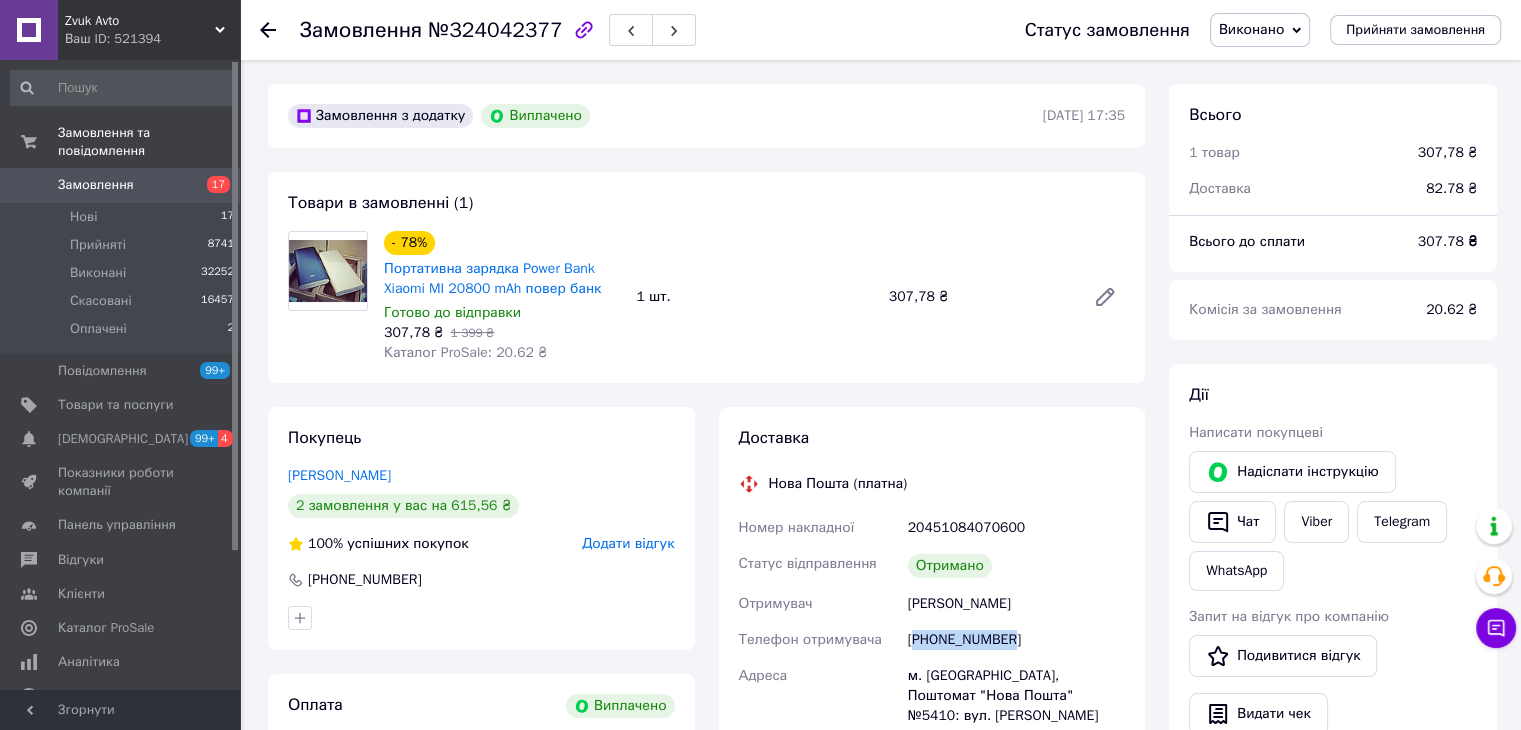 drag, startPoint x: 1019, startPoint y: 636, endPoint x: 912, endPoint y: 637, distance: 107.00467 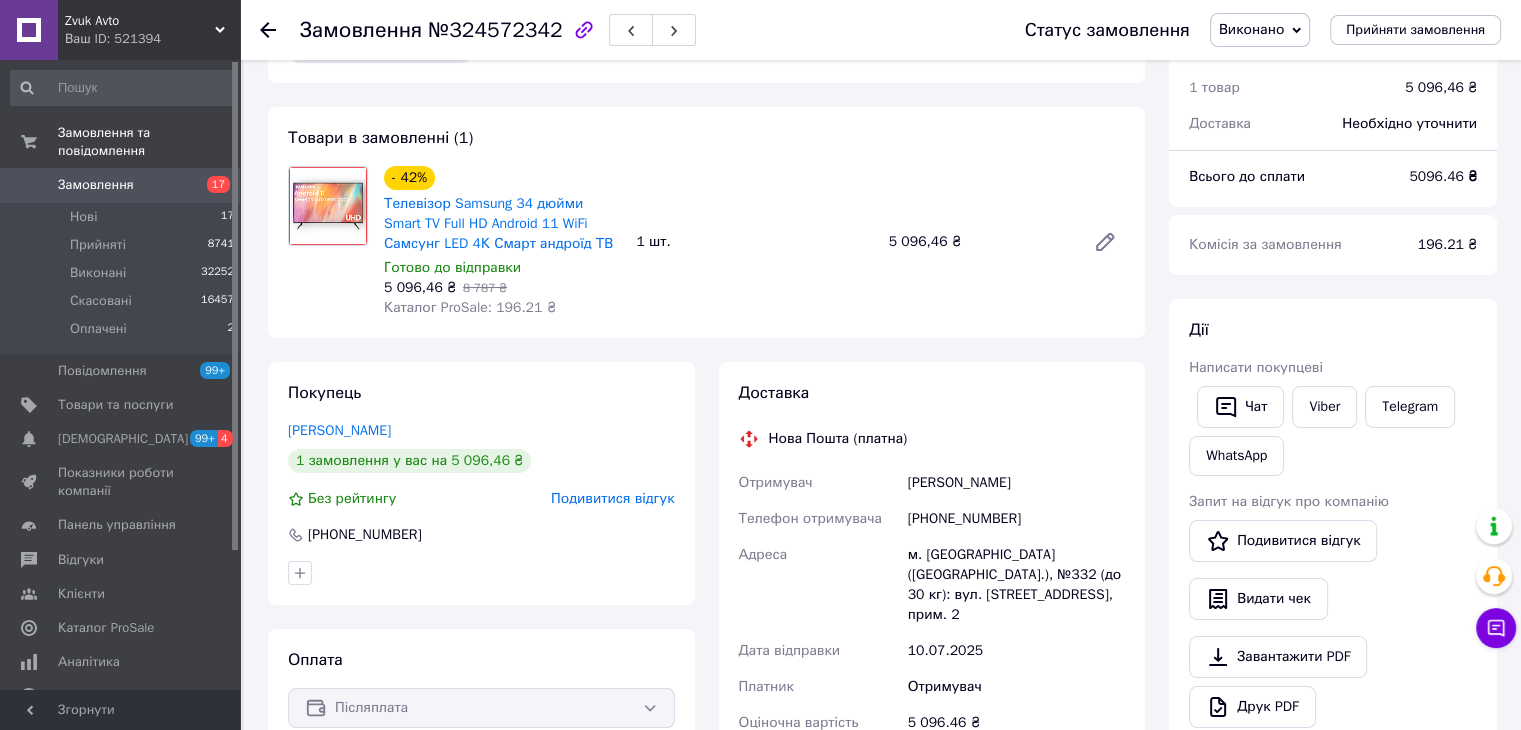scroll, scrollTop: 100, scrollLeft: 0, axis: vertical 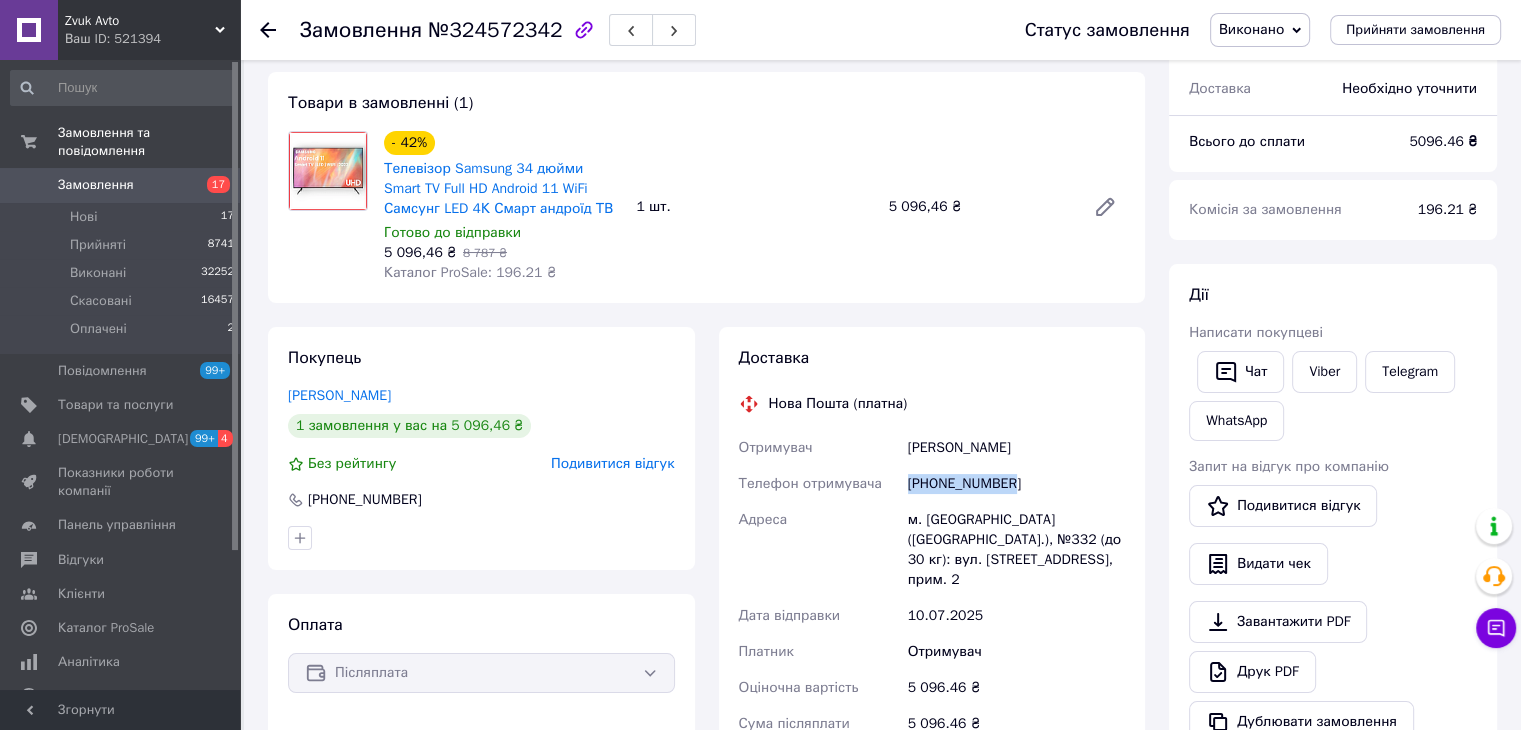 drag, startPoint x: 1010, startPoint y: 483, endPoint x: 888, endPoint y: 485, distance: 122.016396 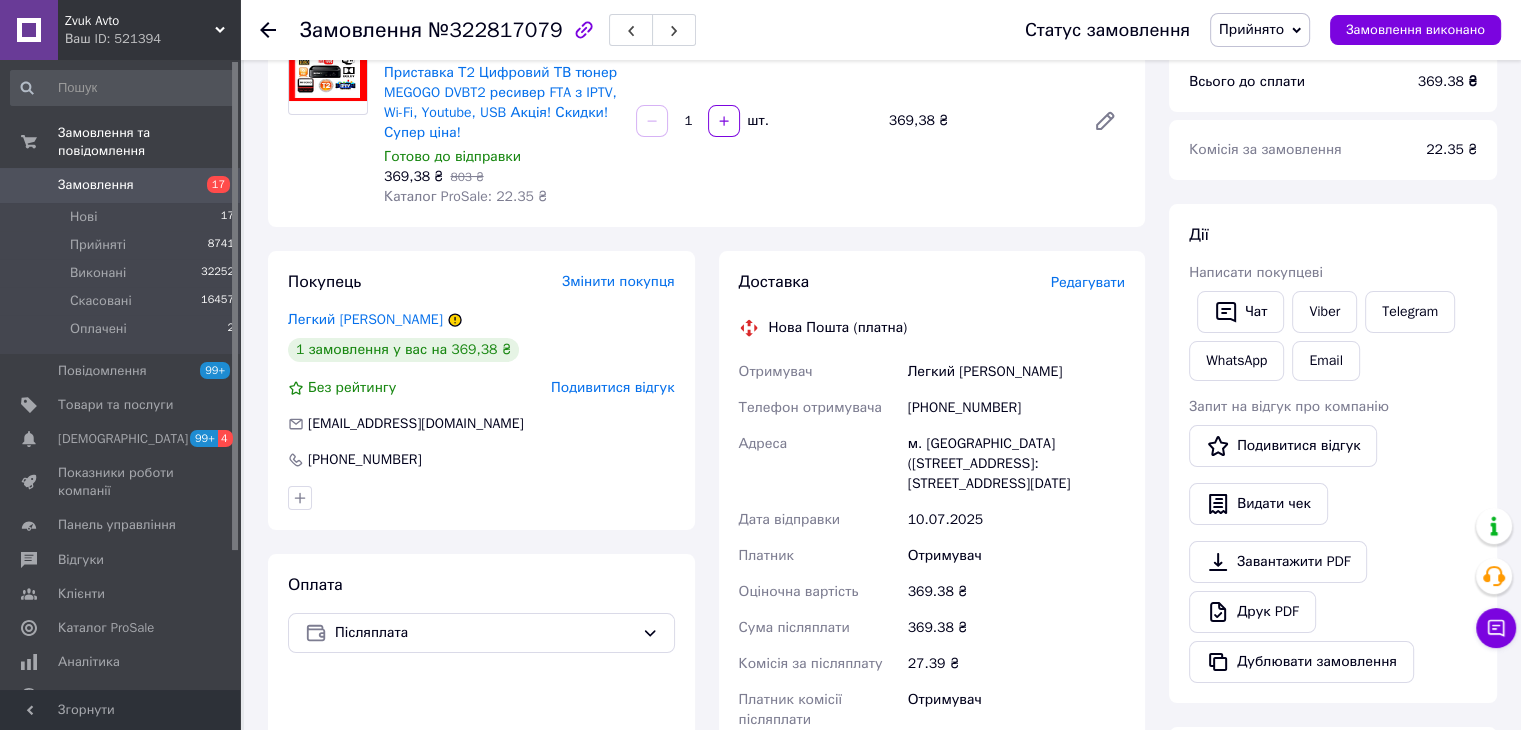 scroll, scrollTop: 200, scrollLeft: 0, axis: vertical 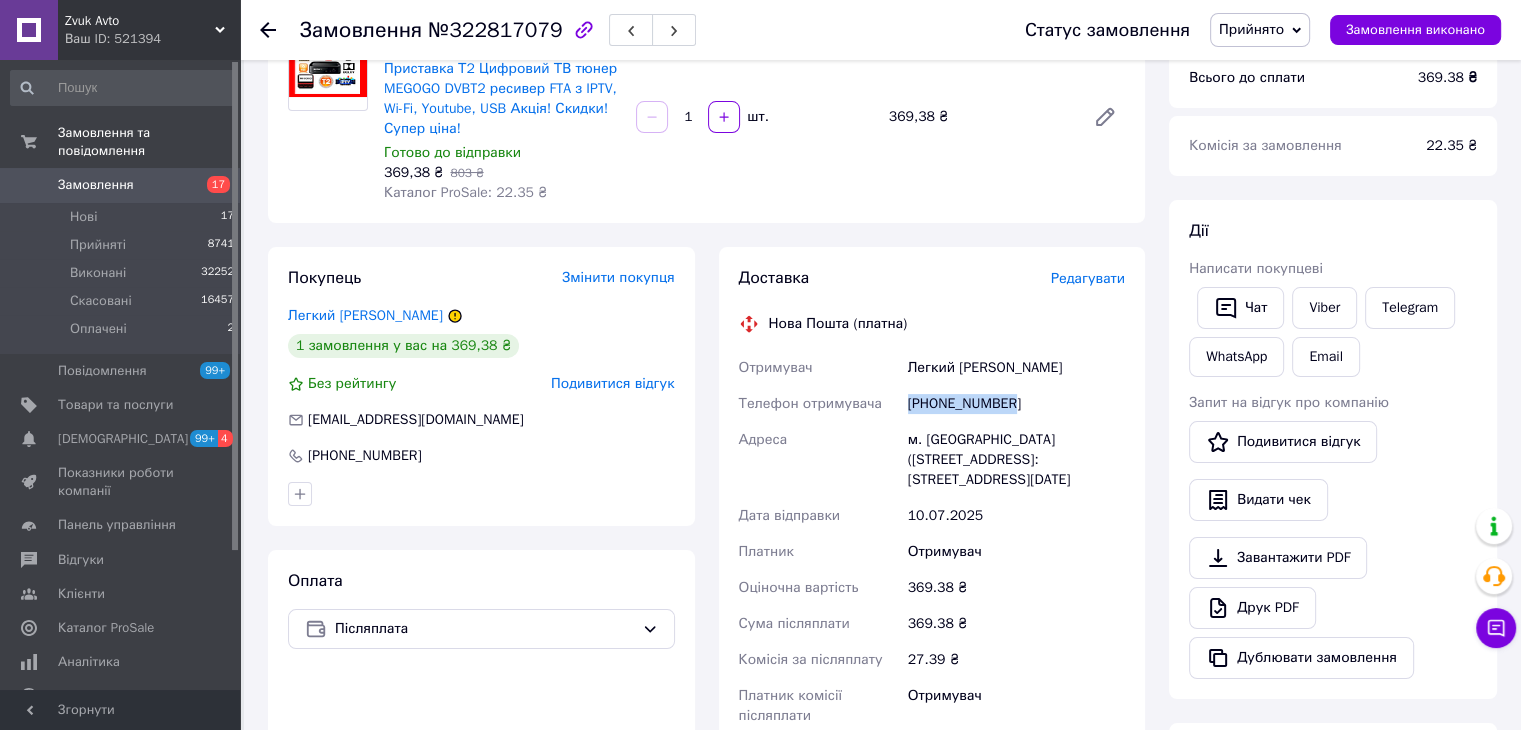 drag, startPoint x: 1010, startPoint y: 405, endPoint x: 908, endPoint y: 405, distance: 102 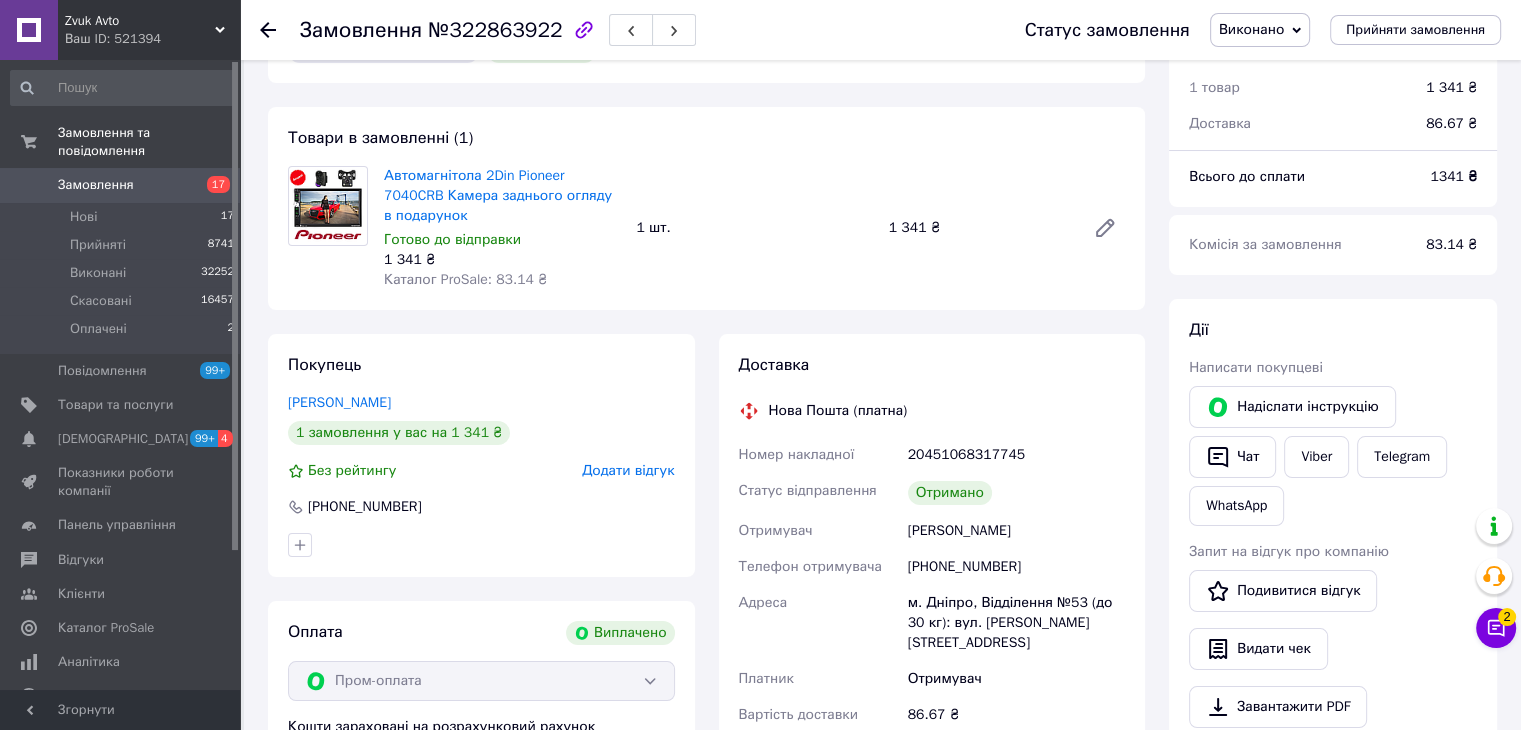 scroll, scrollTop: 100, scrollLeft: 0, axis: vertical 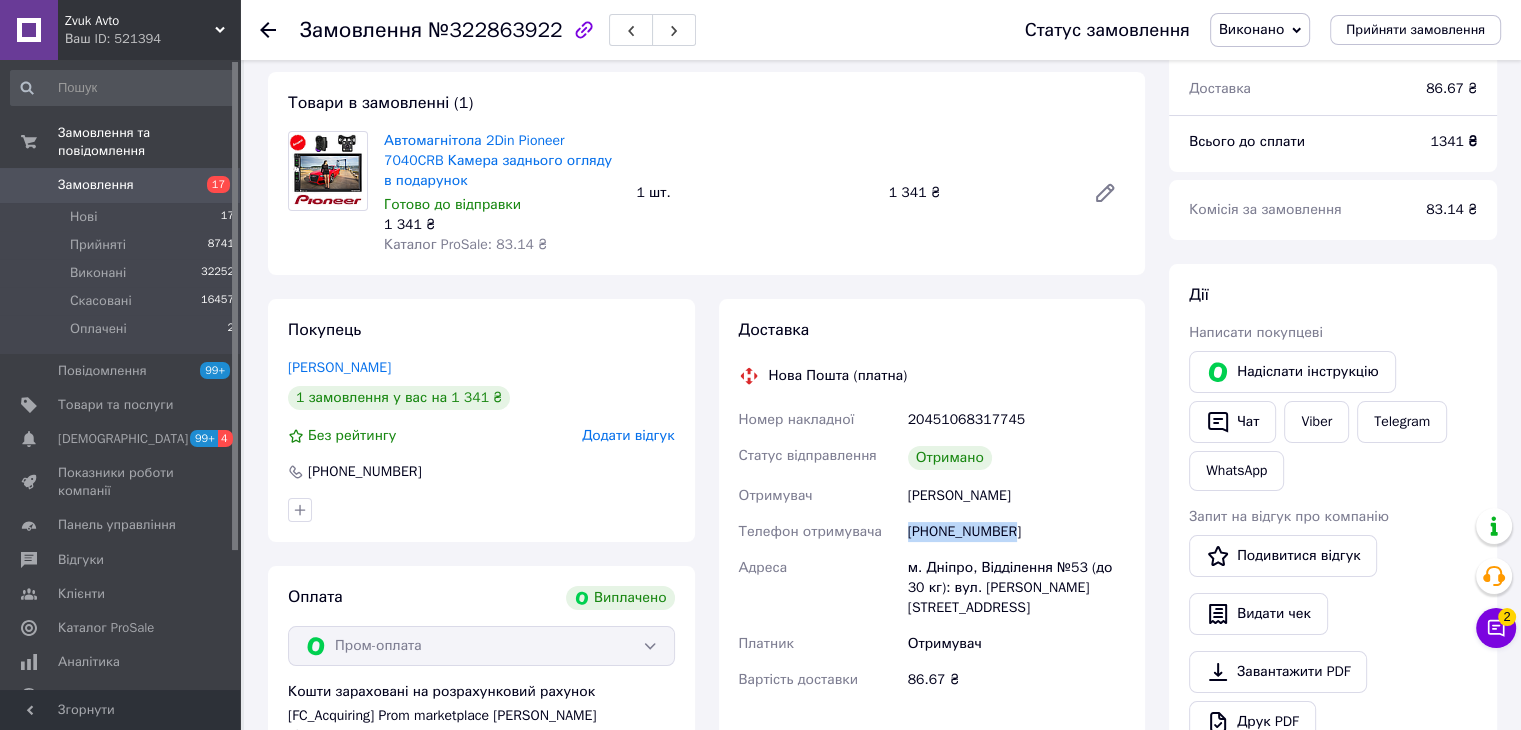 drag, startPoint x: 1016, startPoint y: 534, endPoint x: 892, endPoint y: 536, distance: 124.01613 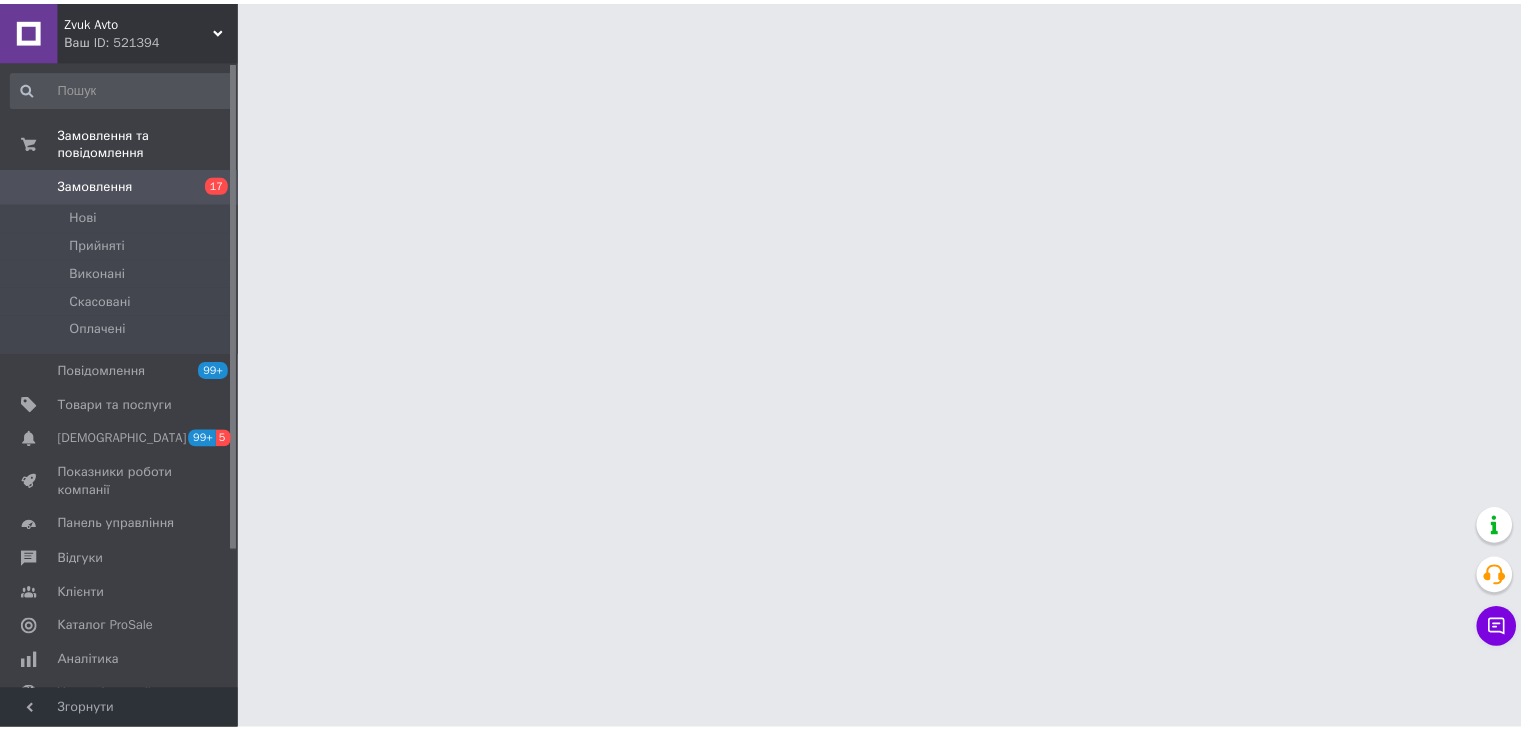 scroll, scrollTop: 0, scrollLeft: 0, axis: both 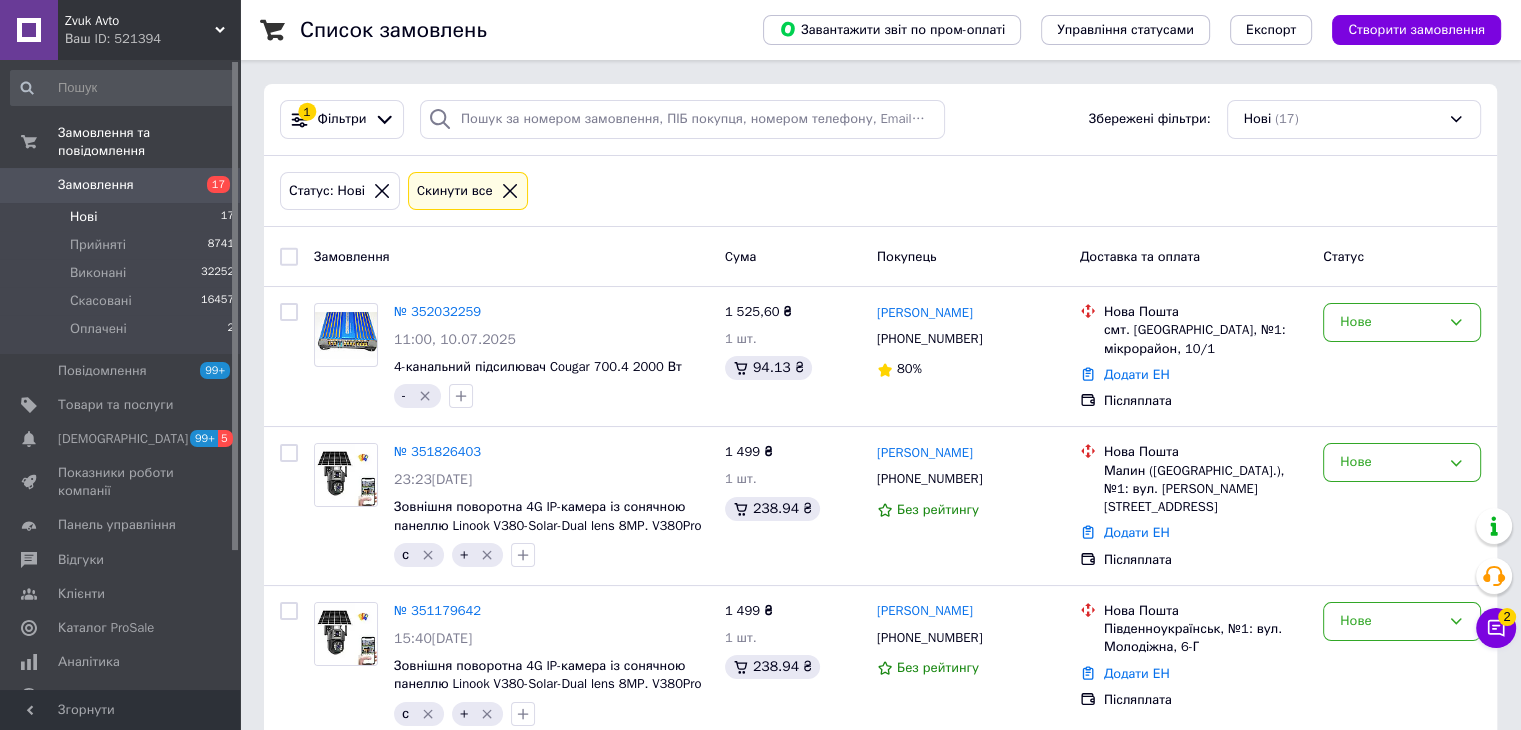 click on "Нові 17" at bounding box center [123, 217] 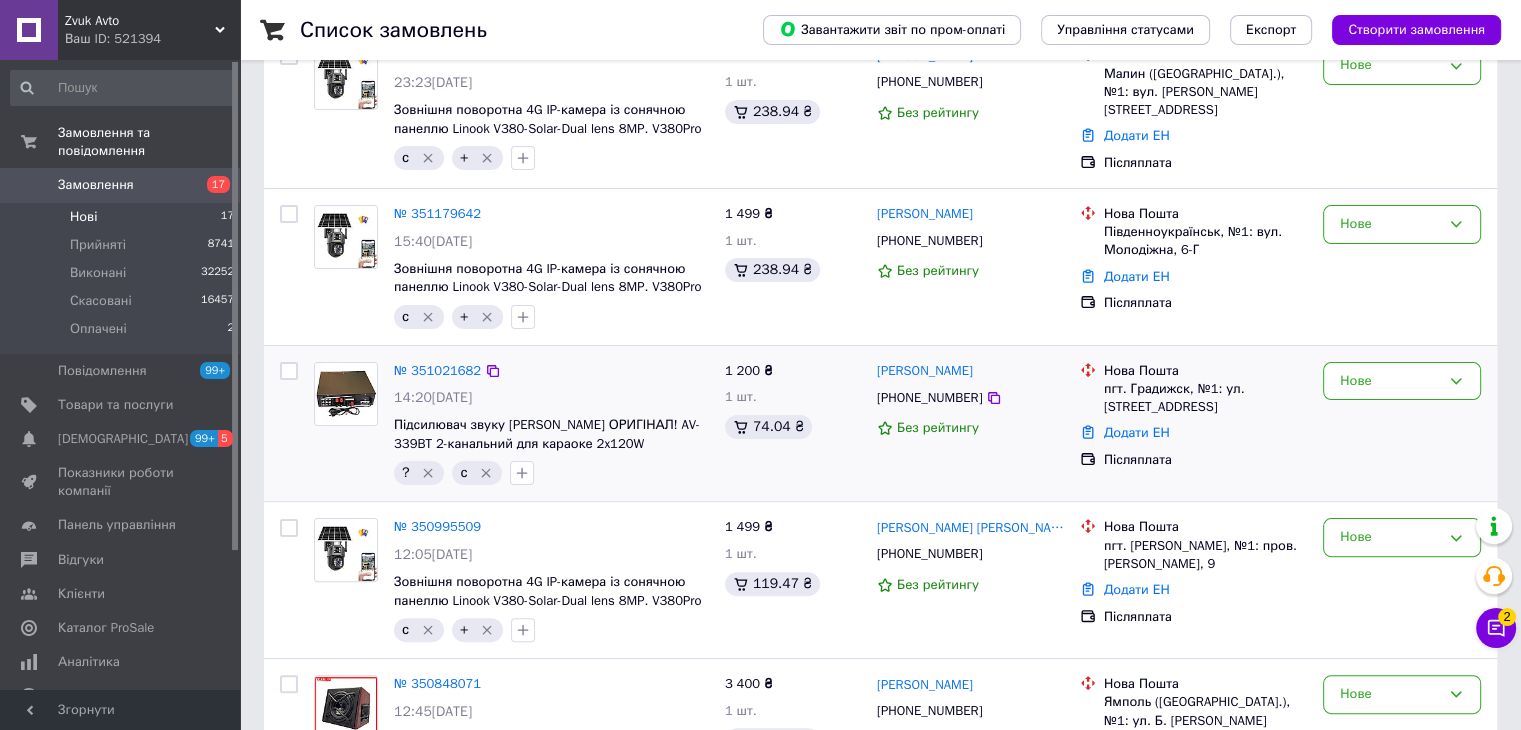 scroll, scrollTop: 400, scrollLeft: 0, axis: vertical 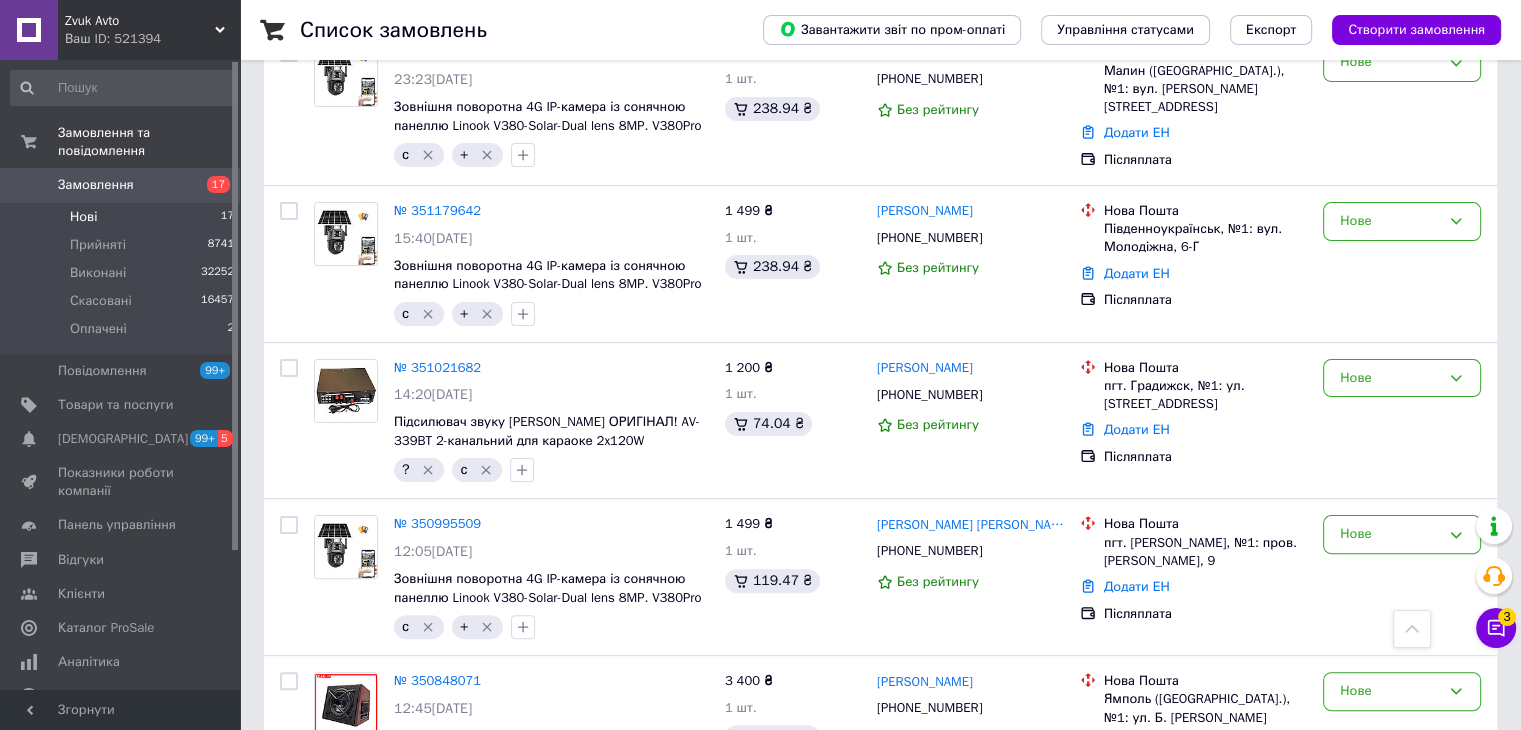 click on "Нові 17" at bounding box center [123, 217] 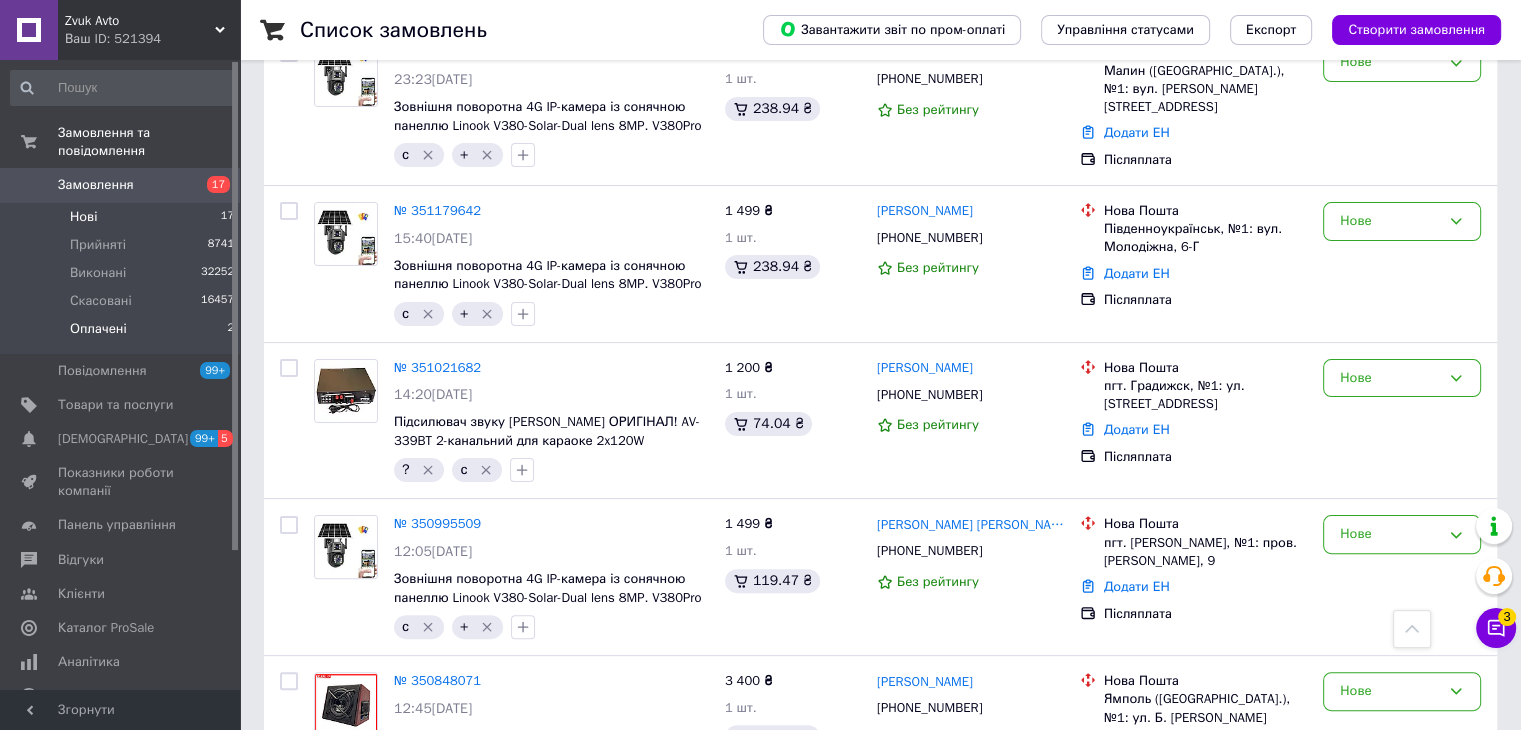 click on "Оплачені 2" at bounding box center [123, 334] 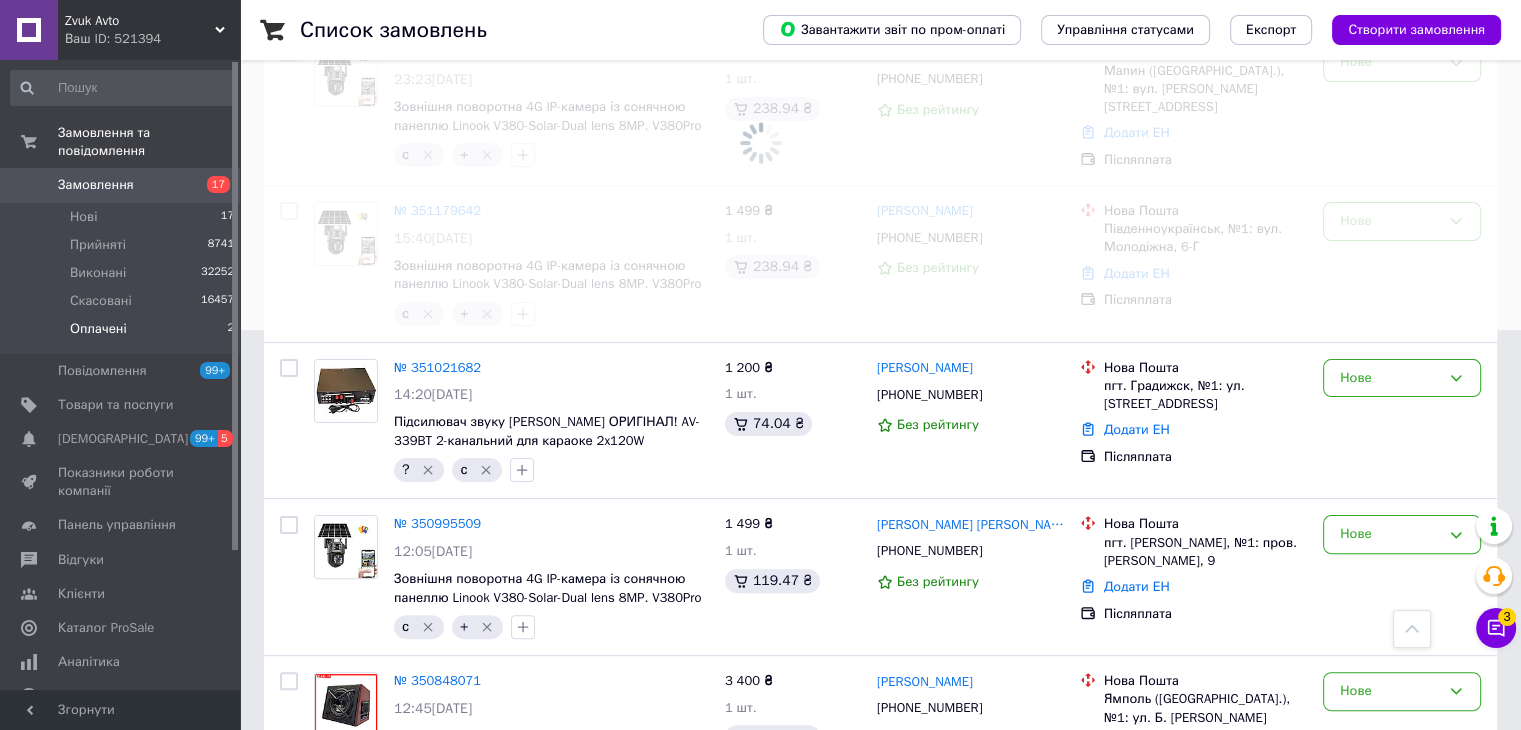 scroll, scrollTop: 0, scrollLeft: 0, axis: both 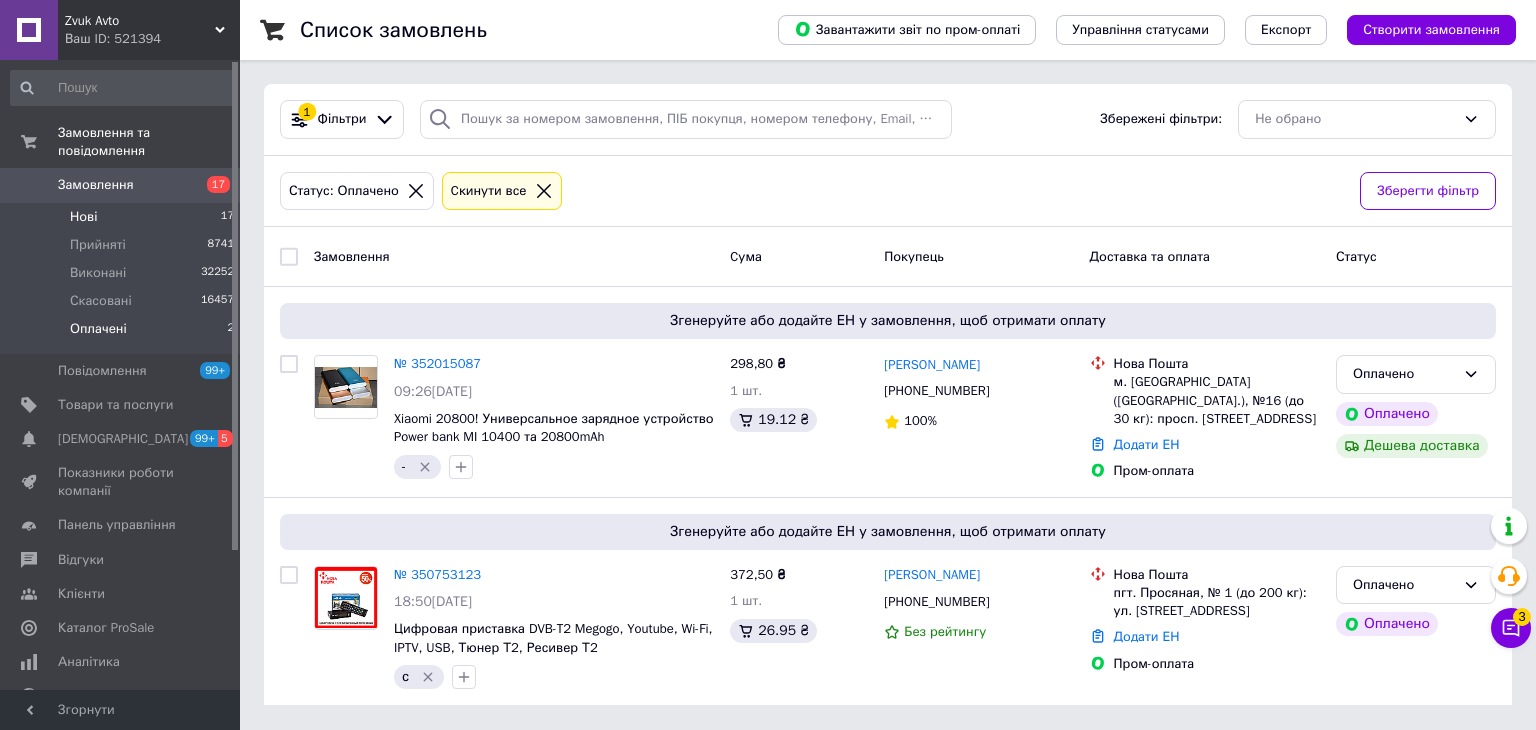 click on "Нові 17" at bounding box center [123, 217] 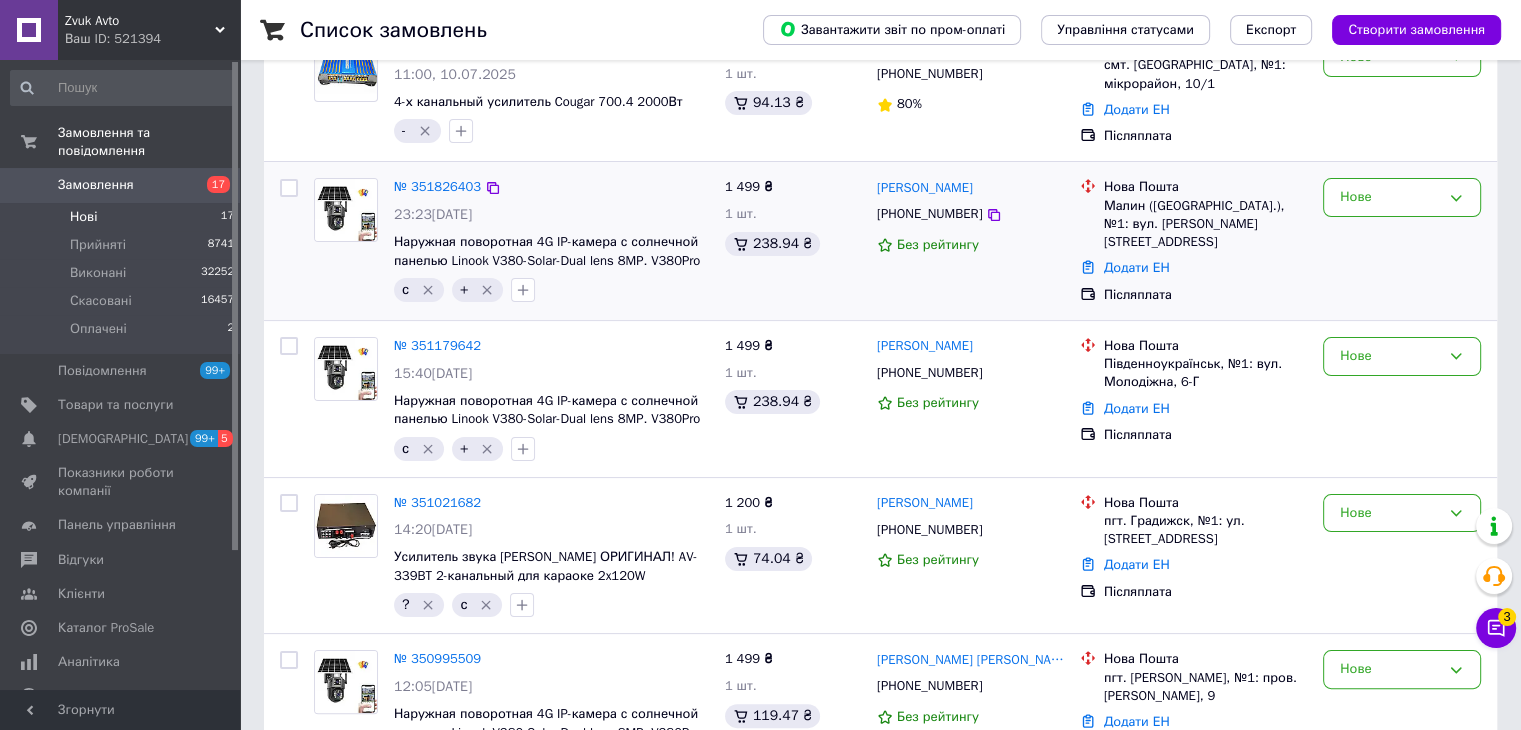 scroll, scrollTop: 300, scrollLeft: 0, axis: vertical 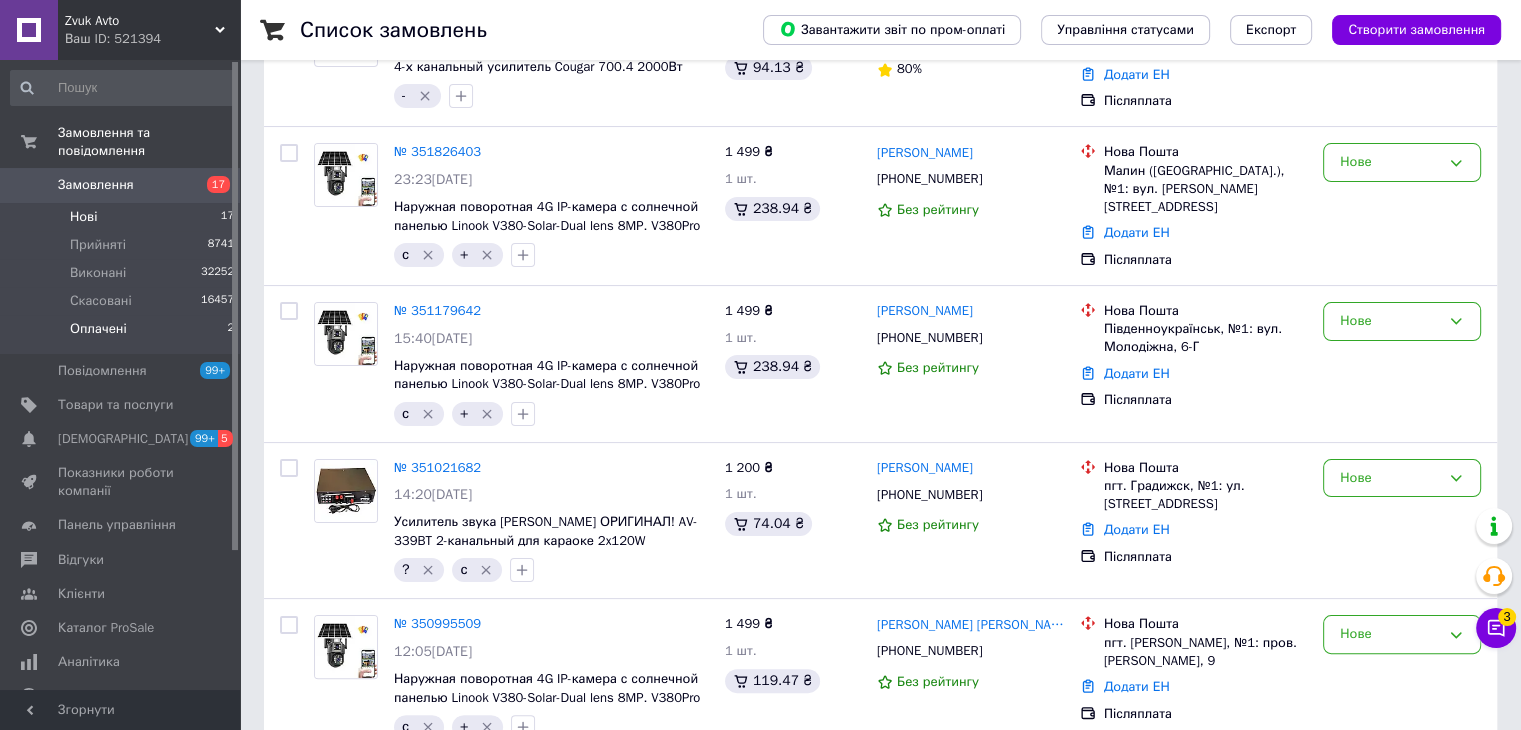 click on "Оплачені 2" at bounding box center [123, 334] 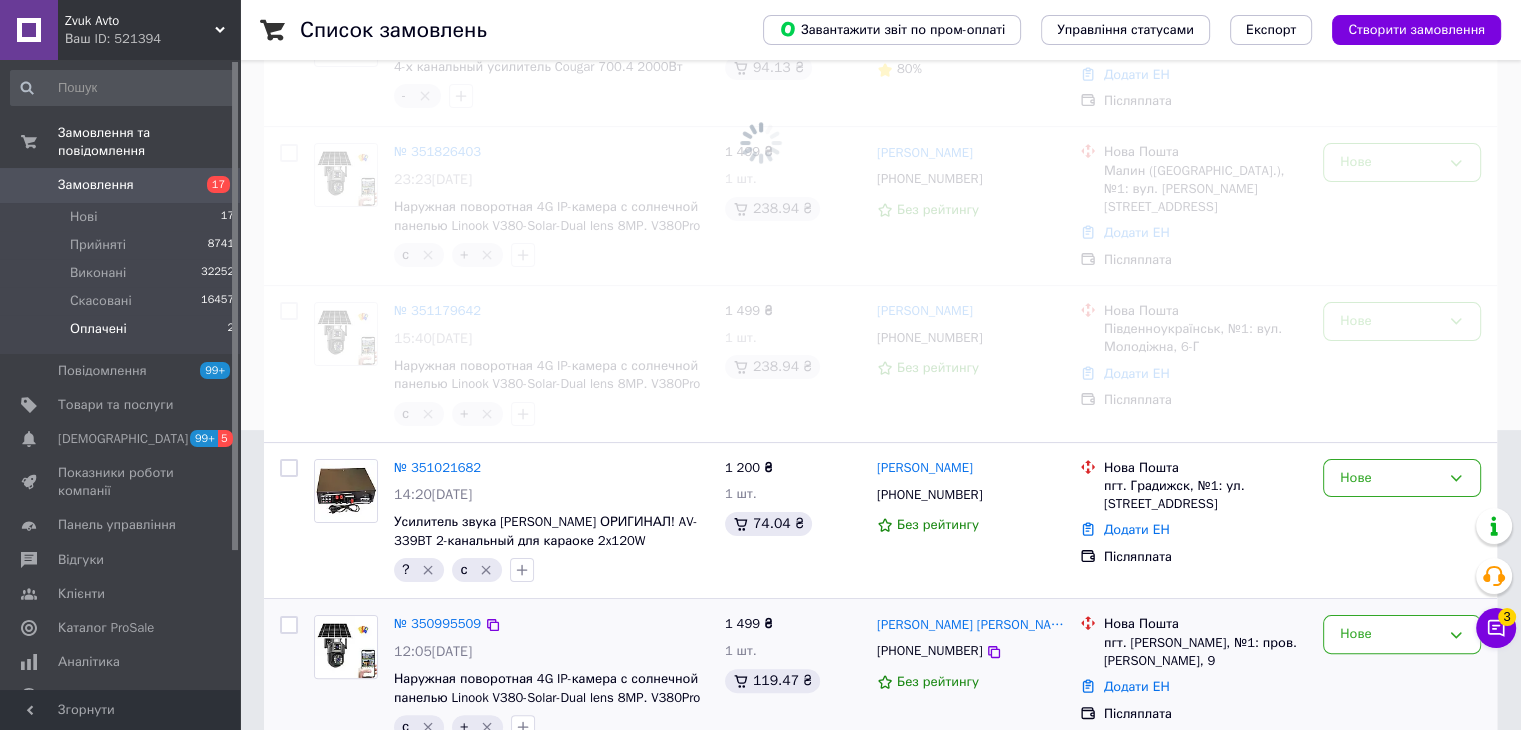 scroll, scrollTop: 0, scrollLeft: 0, axis: both 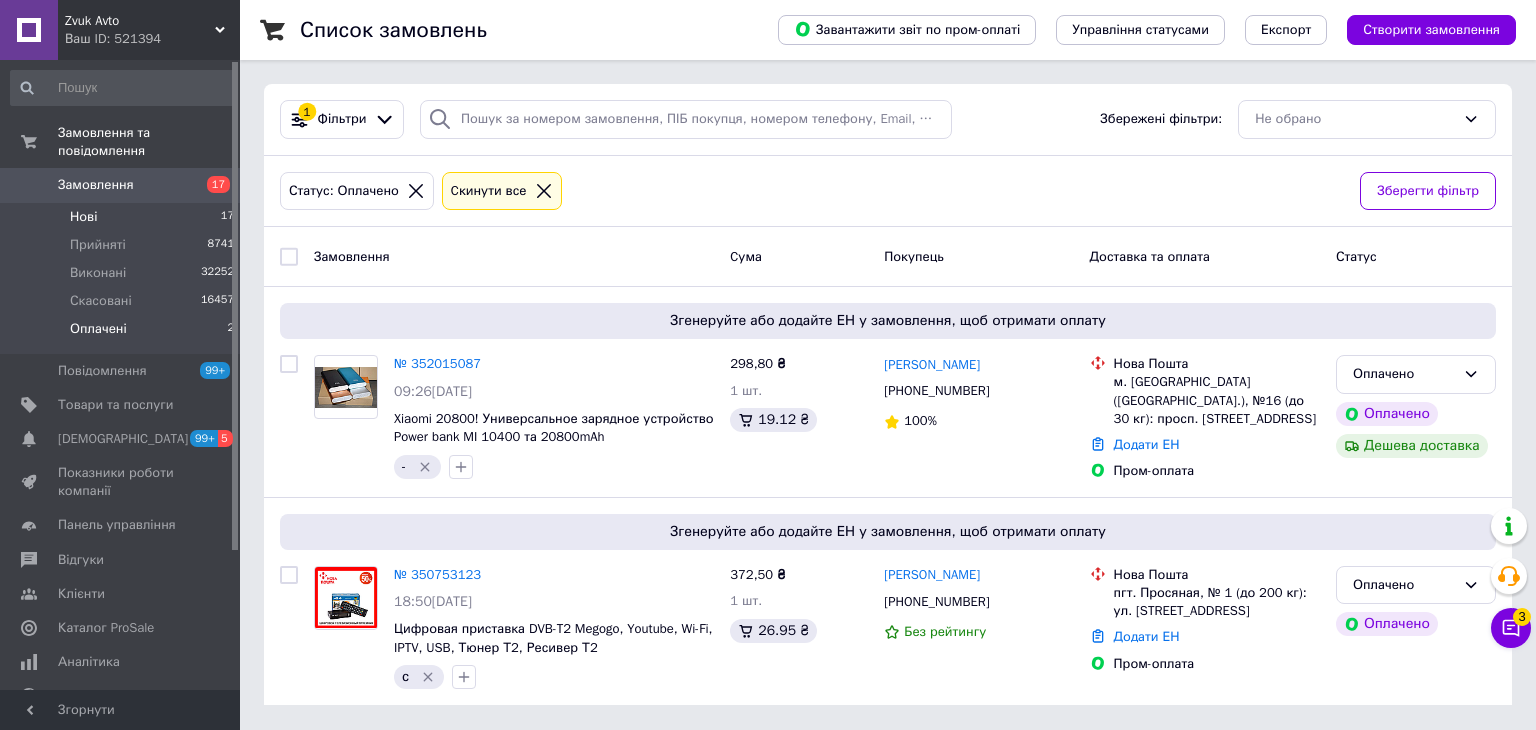click on "Нові 17" at bounding box center (123, 217) 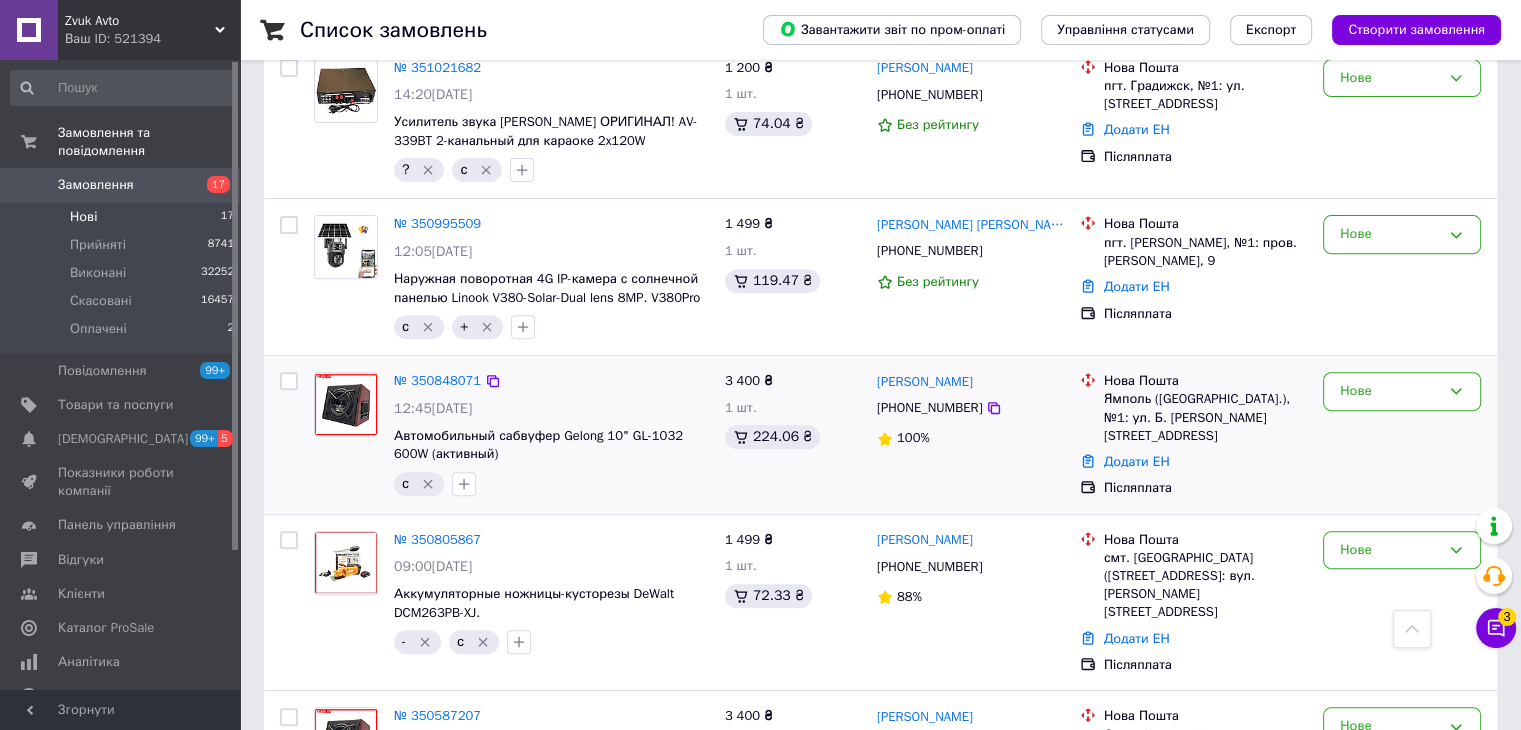 scroll, scrollTop: 800, scrollLeft: 0, axis: vertical 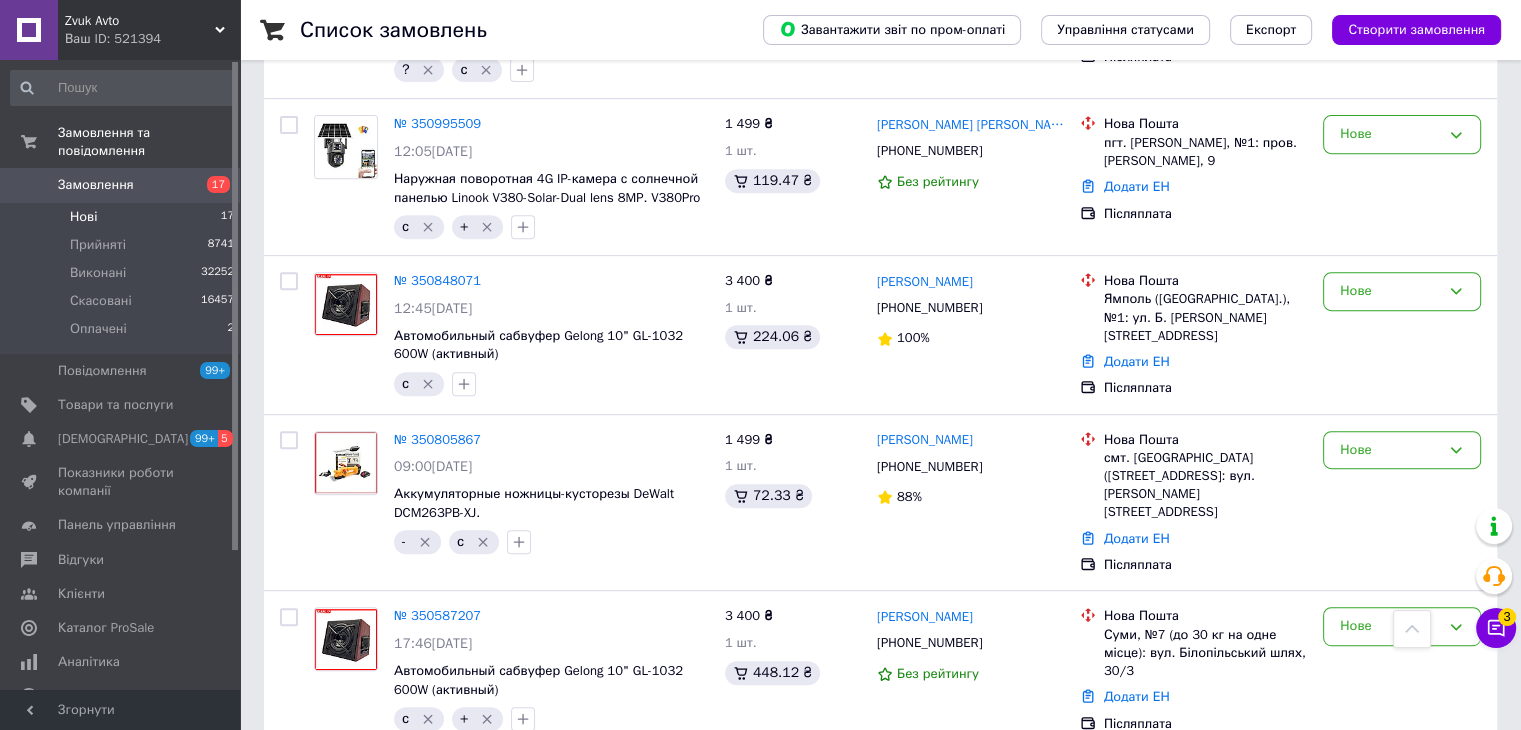 click at bounding box center (235, 306) 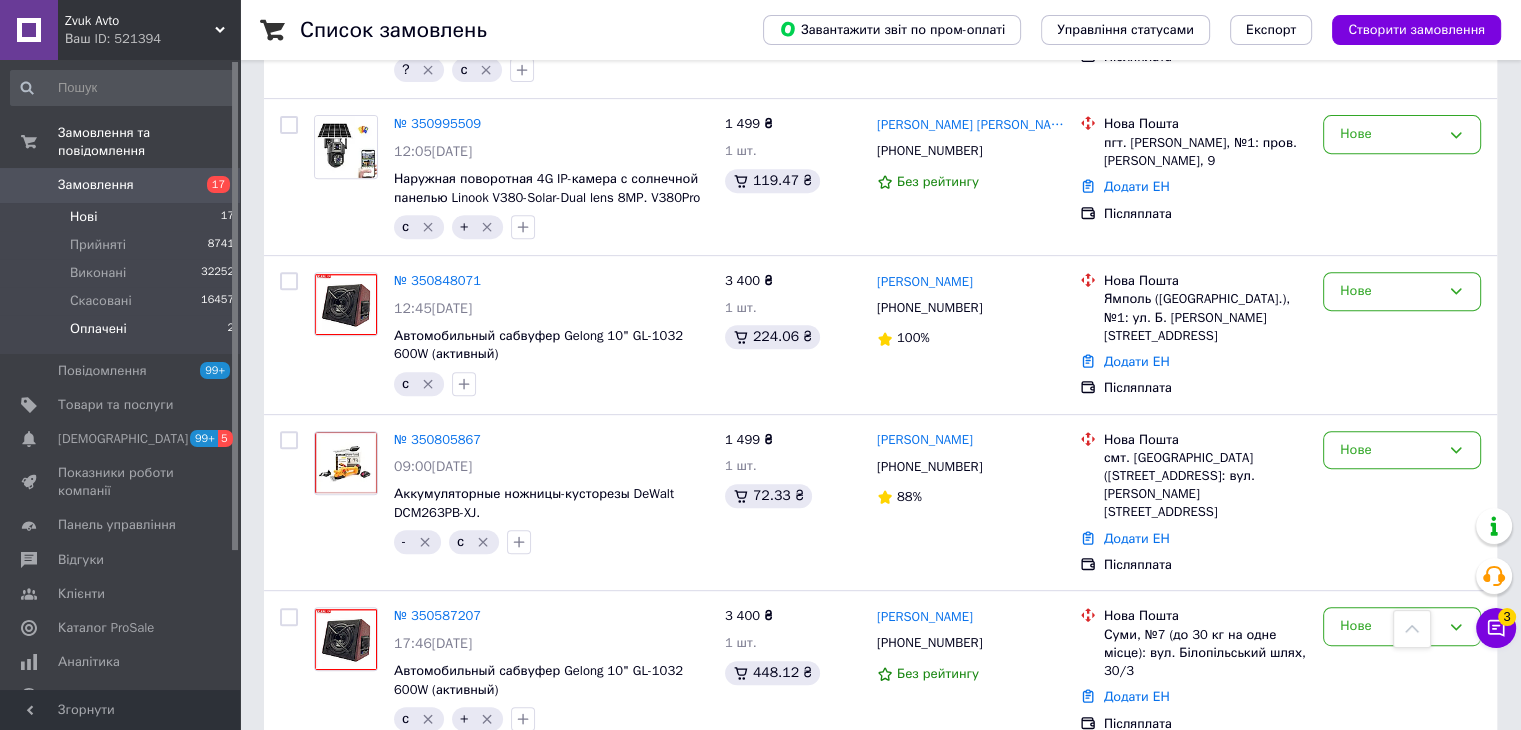 click on "2" at bounding box center (230, 329) 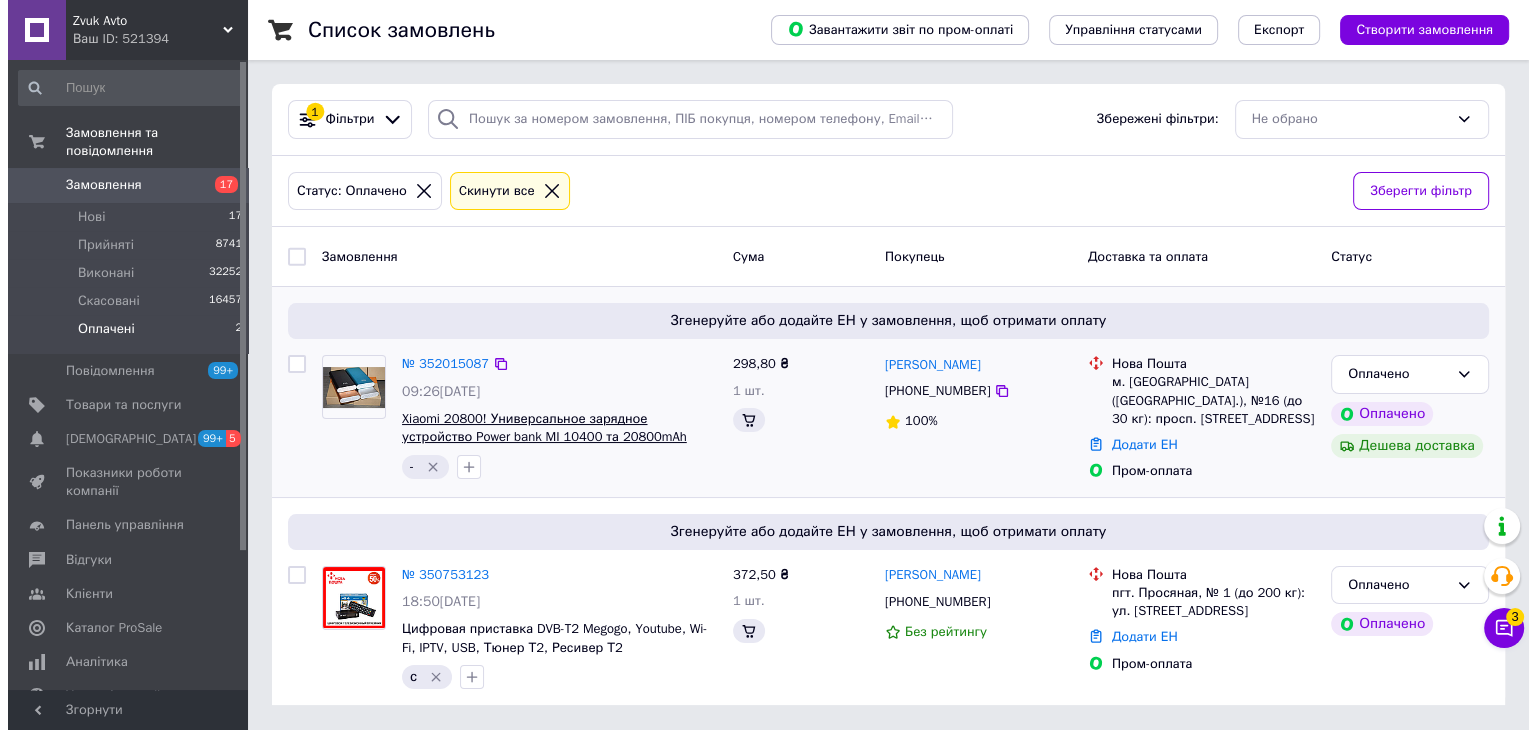 scroll, scrollTop: 0, scrollLeft: 0, axis: both 